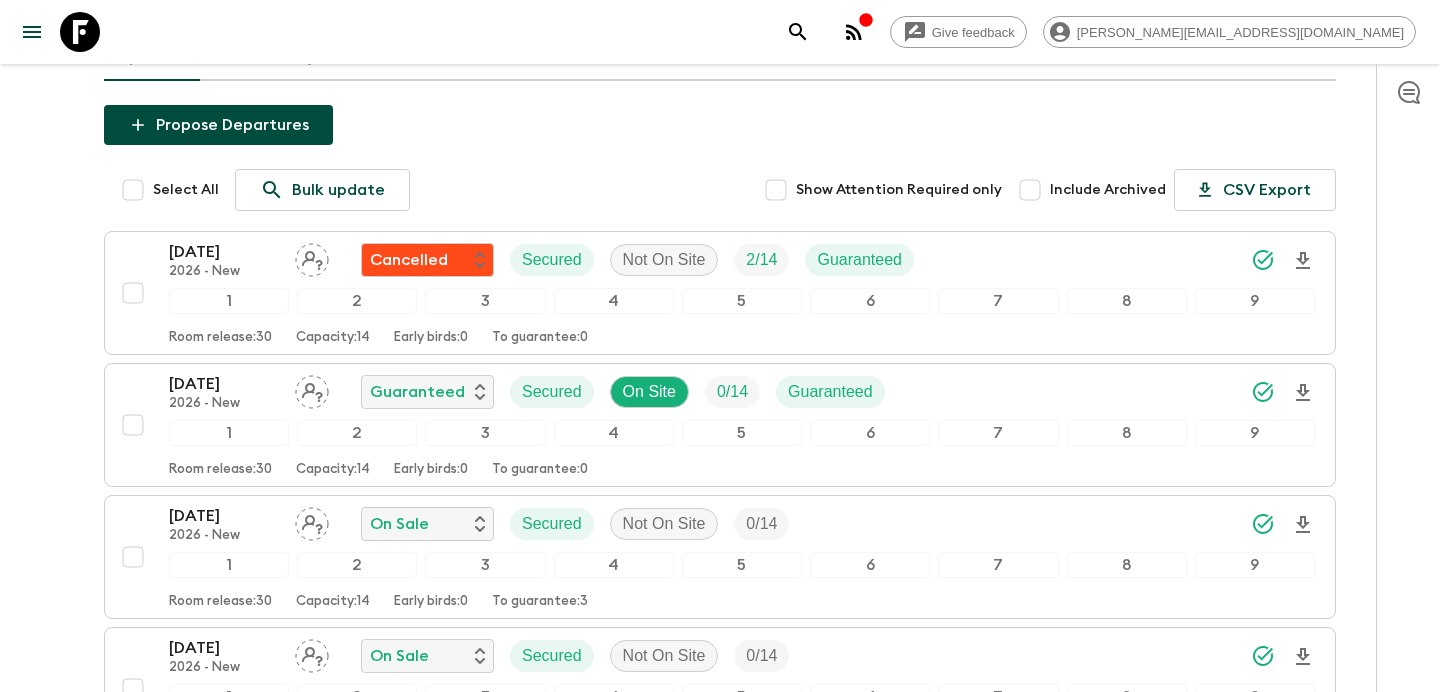 scroll, scrollTop: 0, scrollLeft: 0, axis: both 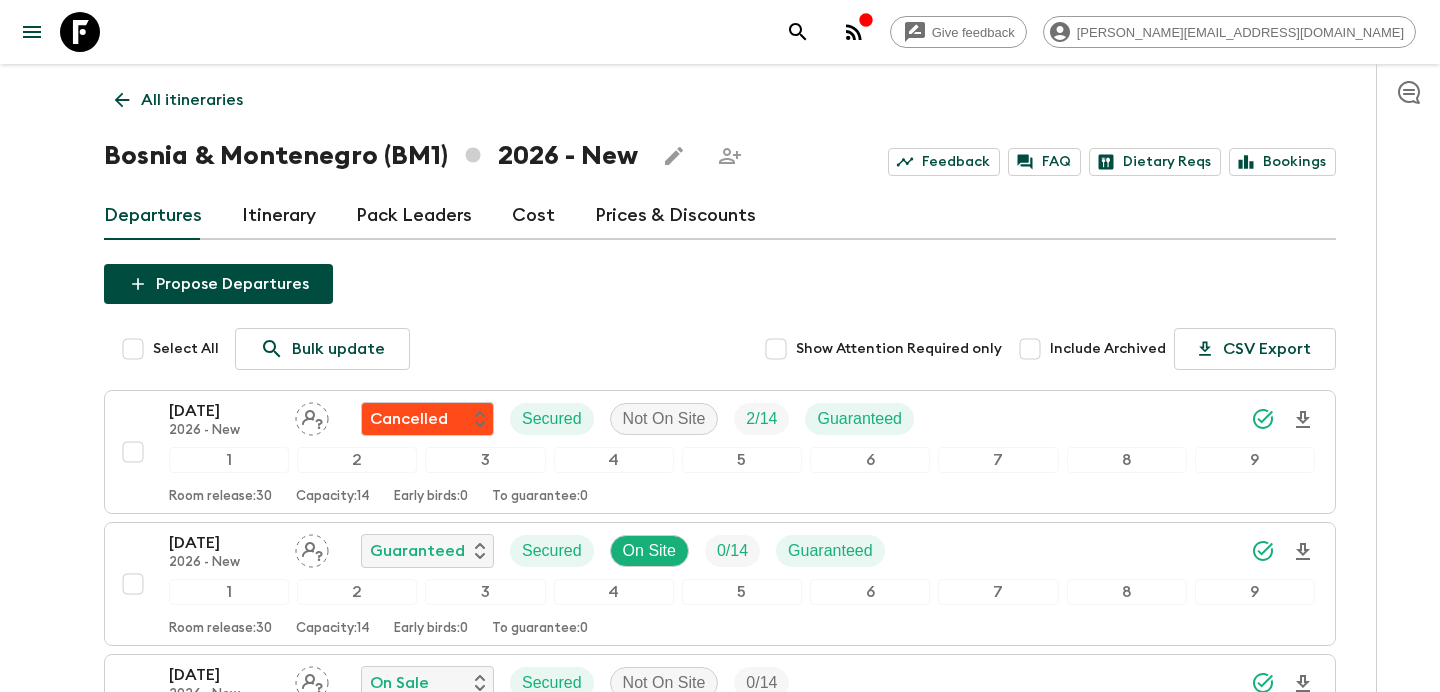 click on "All itineraries" at bounding box center (192, 100) 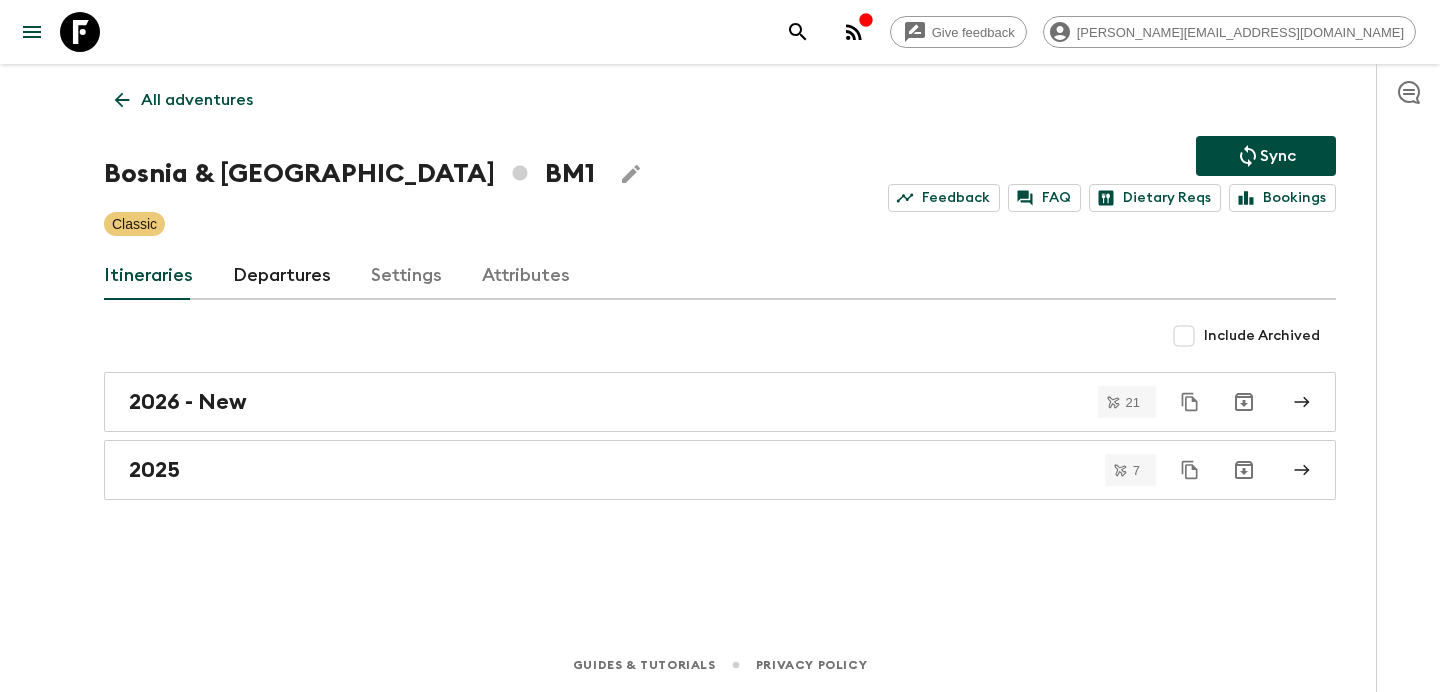 click on "All adventures" at bounding box center [197, 100] 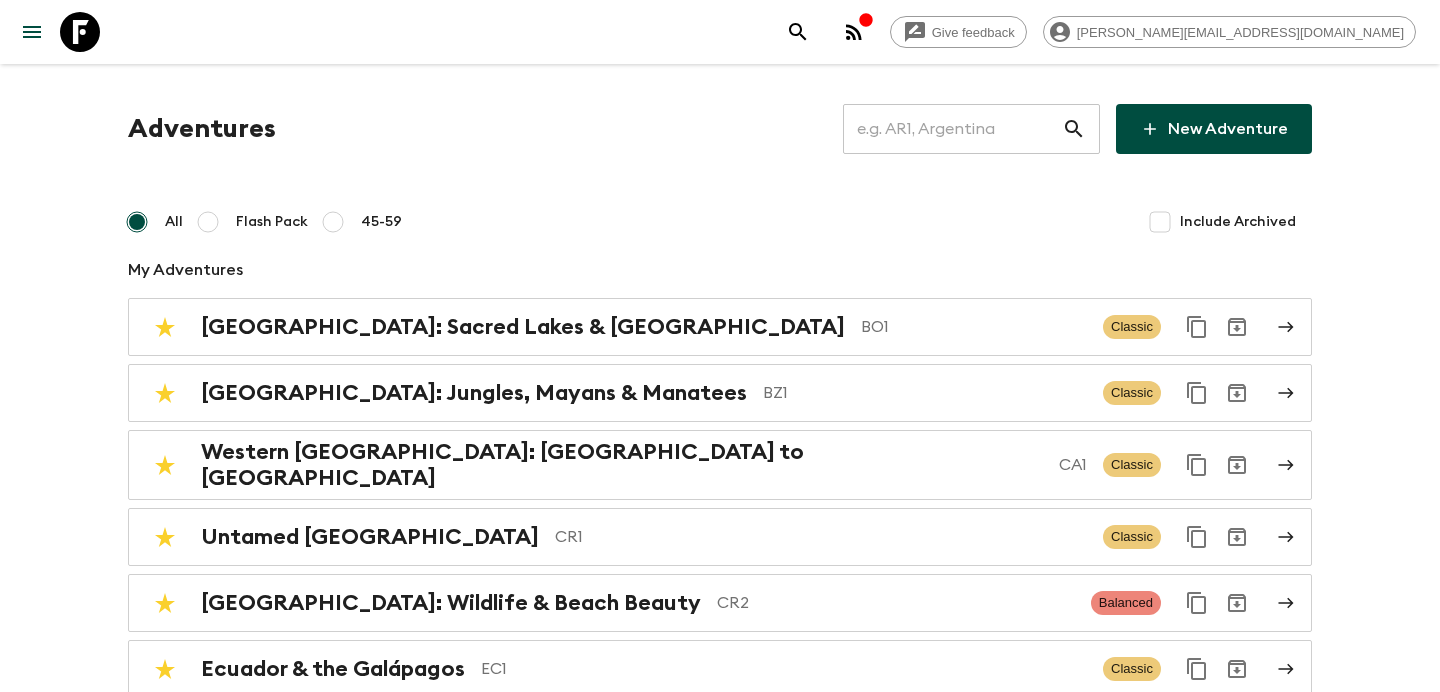 click at bounding box center [952, 129] 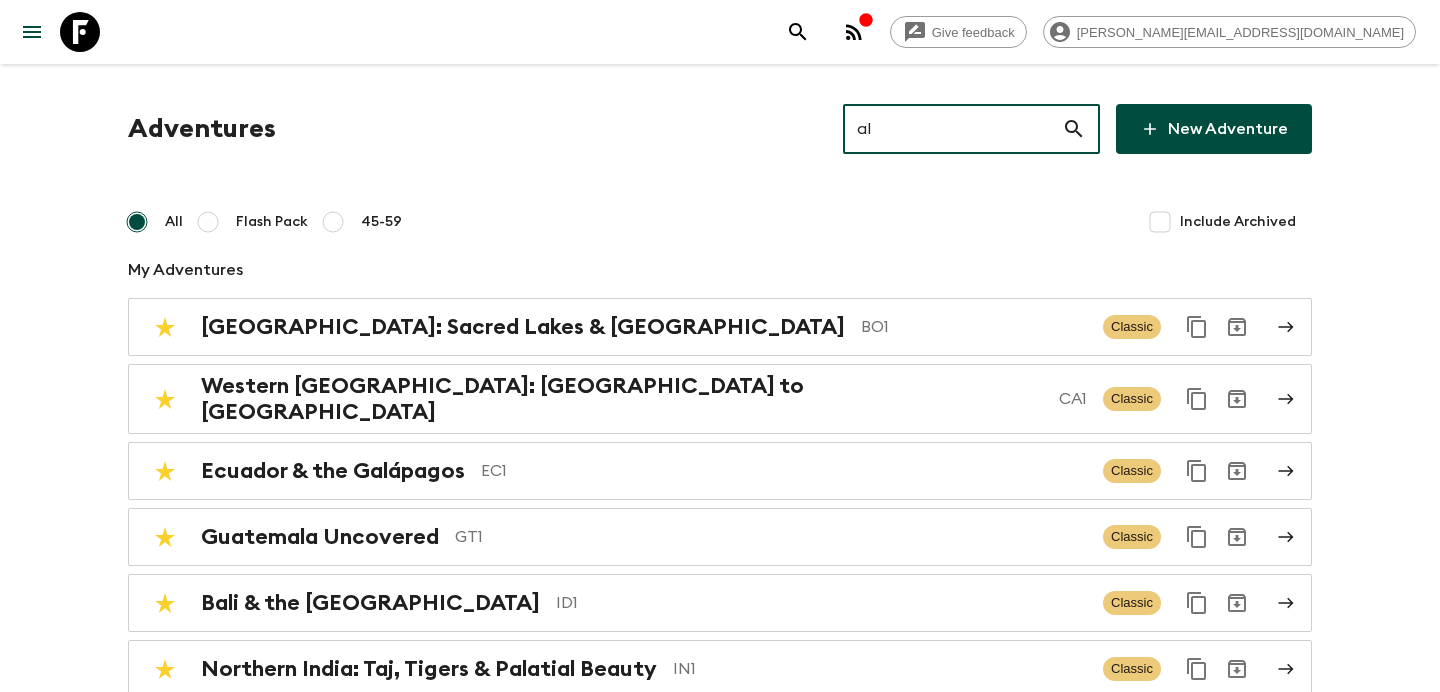 type on "al2" 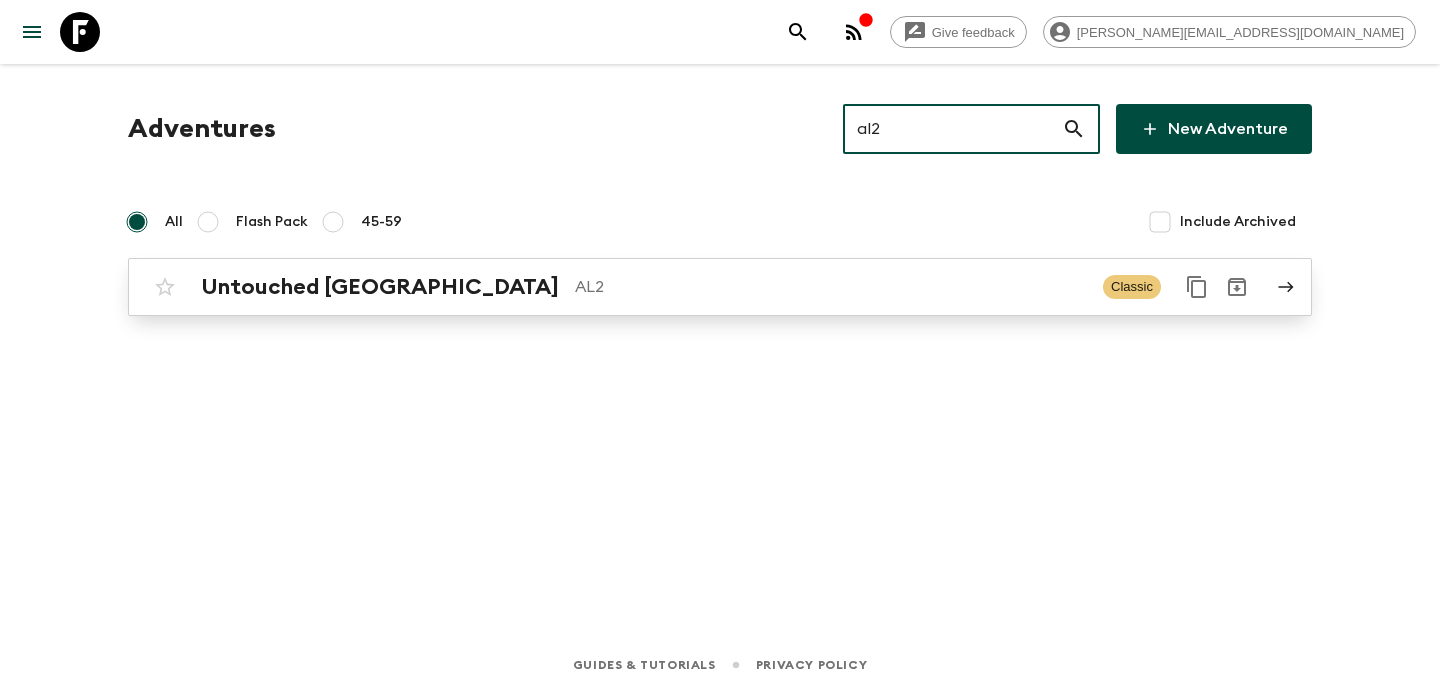 click on "AL2" at bounding box center (831, 287) 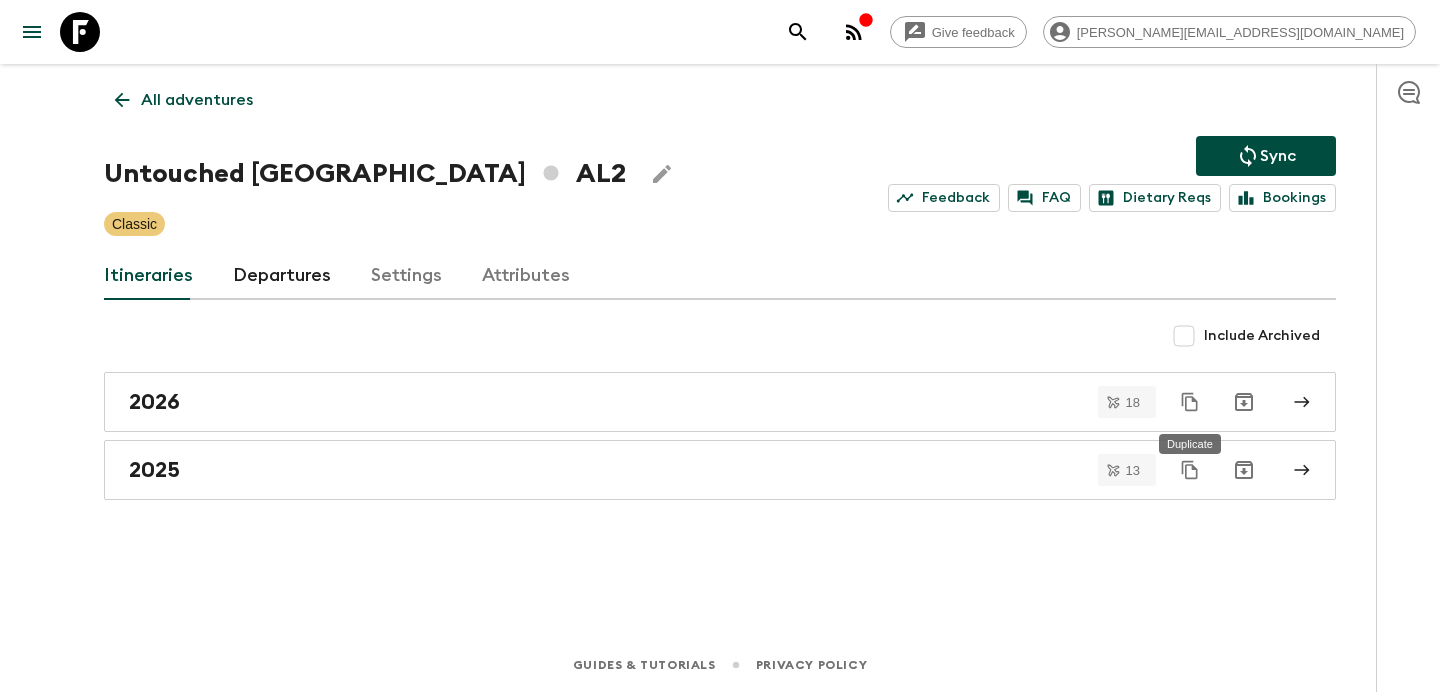 click at bounding box center [1190, 402] 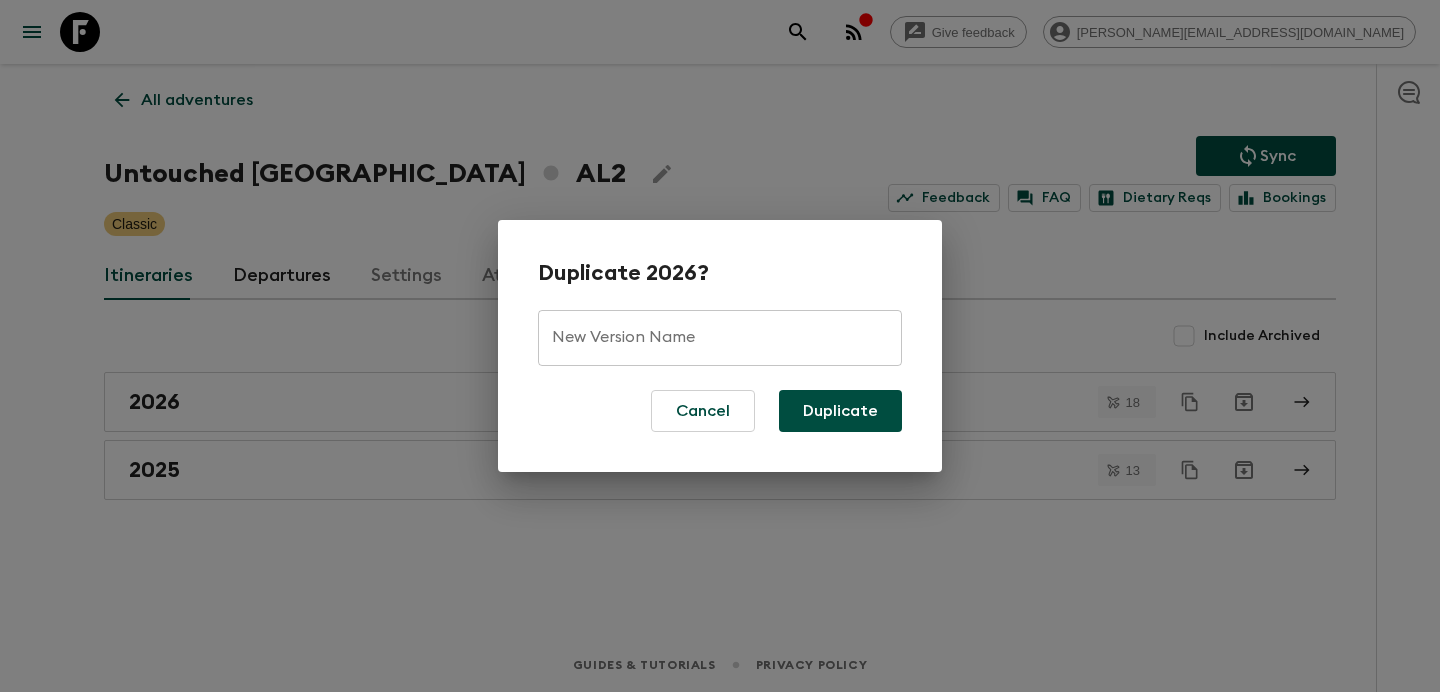 click on "New Version Name" at bounding box center [720, 338] 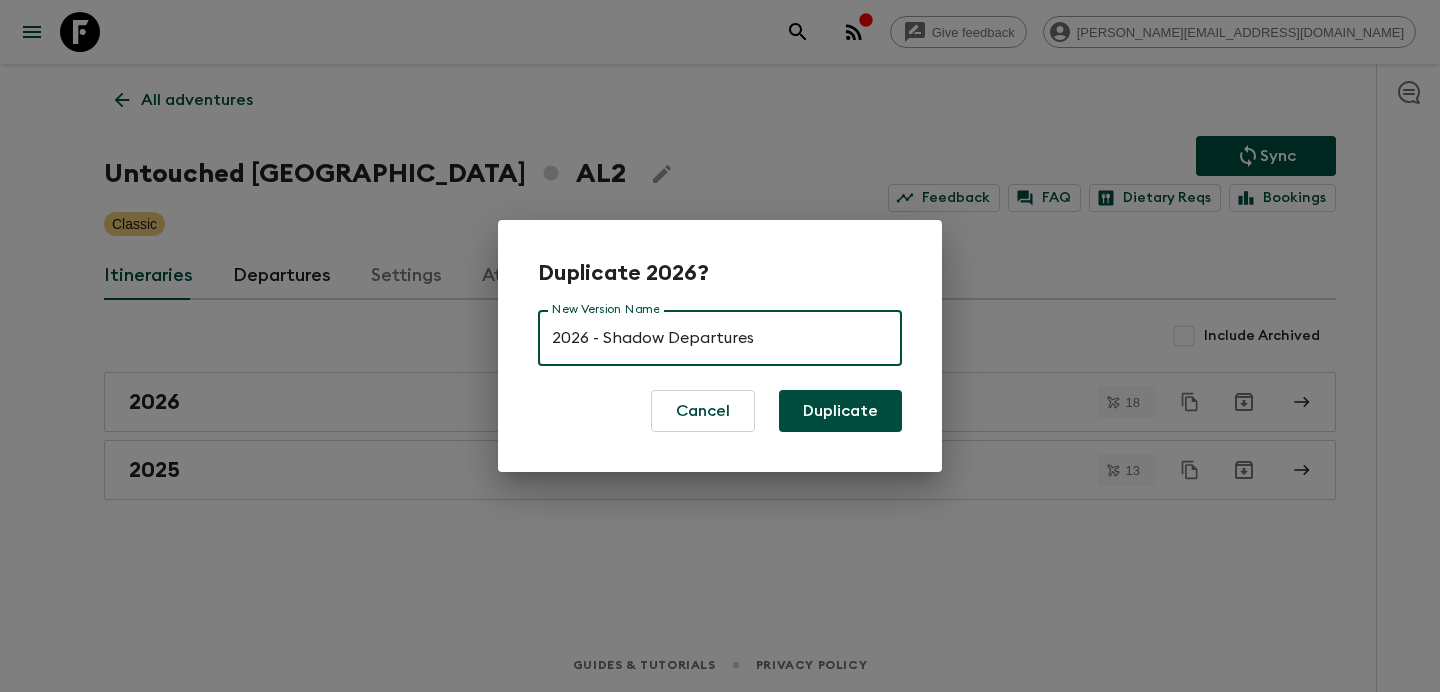 type on "2026 - Shadow Departures" 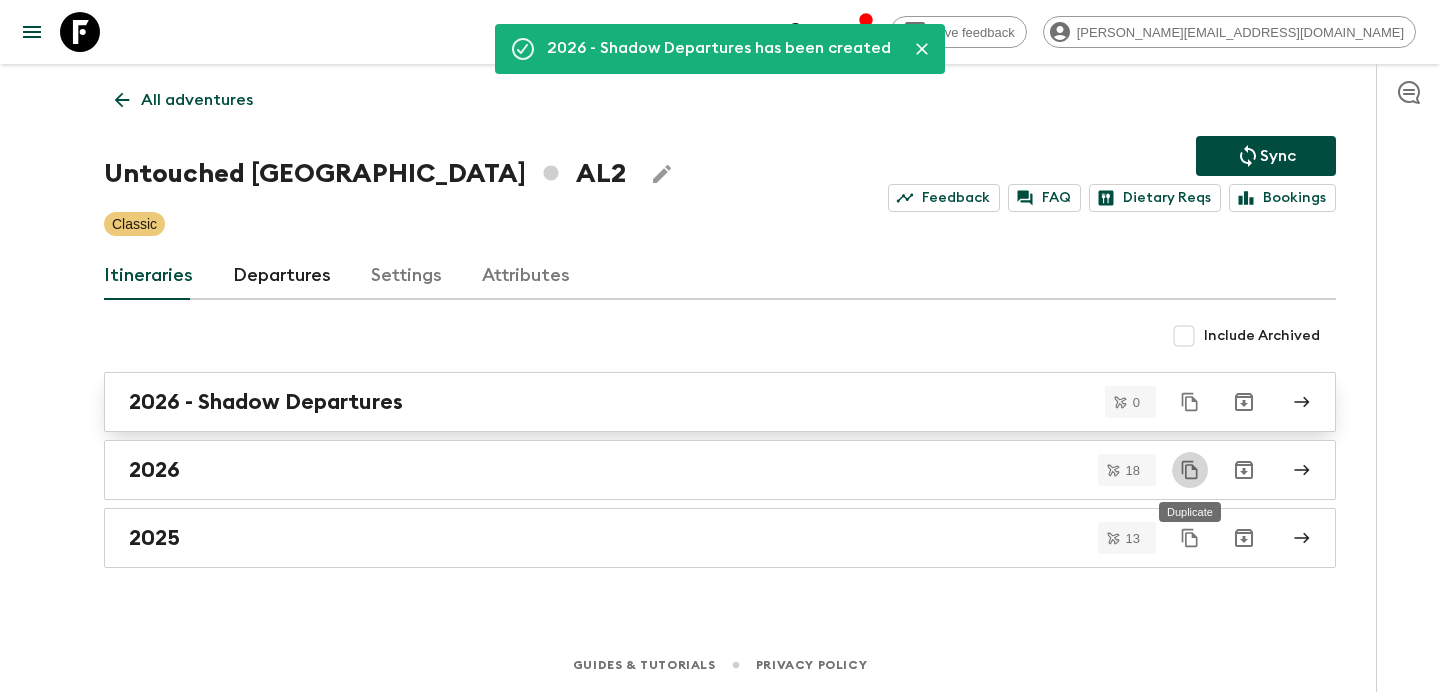 click on "2026 - Shadow Departures" at bounding box center (701, 402) 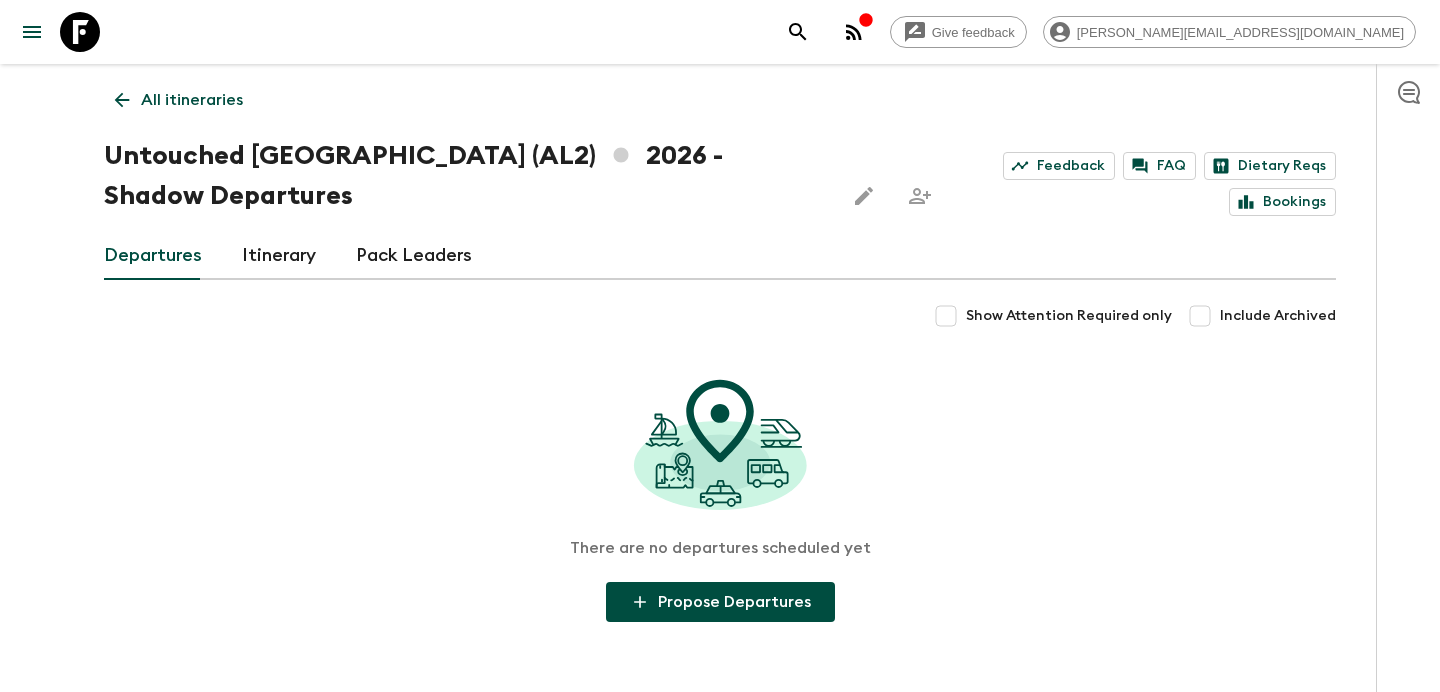 click on "Itinerary" at bounding box center [279, 256] 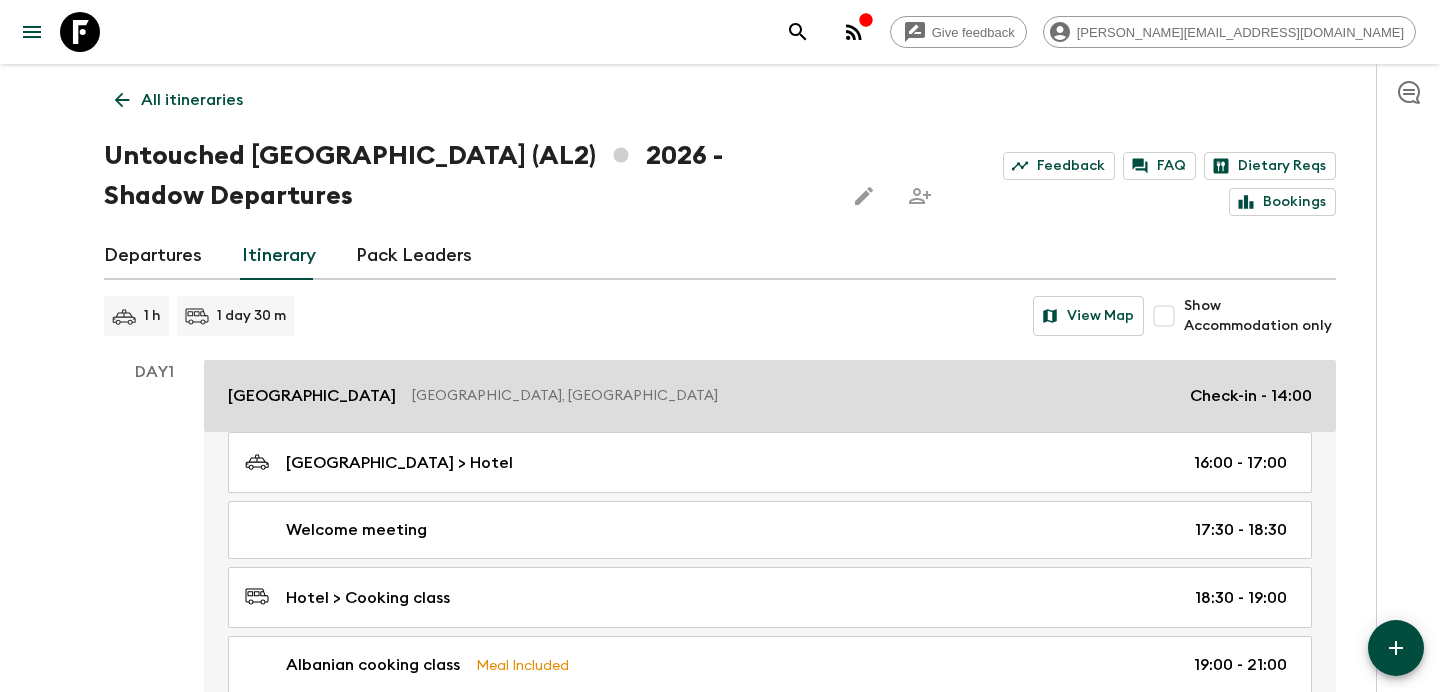 click on "[GEOGRAPHIC_DATA], [GEOGRAPHIC_DATA] Check-in - 14:00" at bounding box center [770, 396] 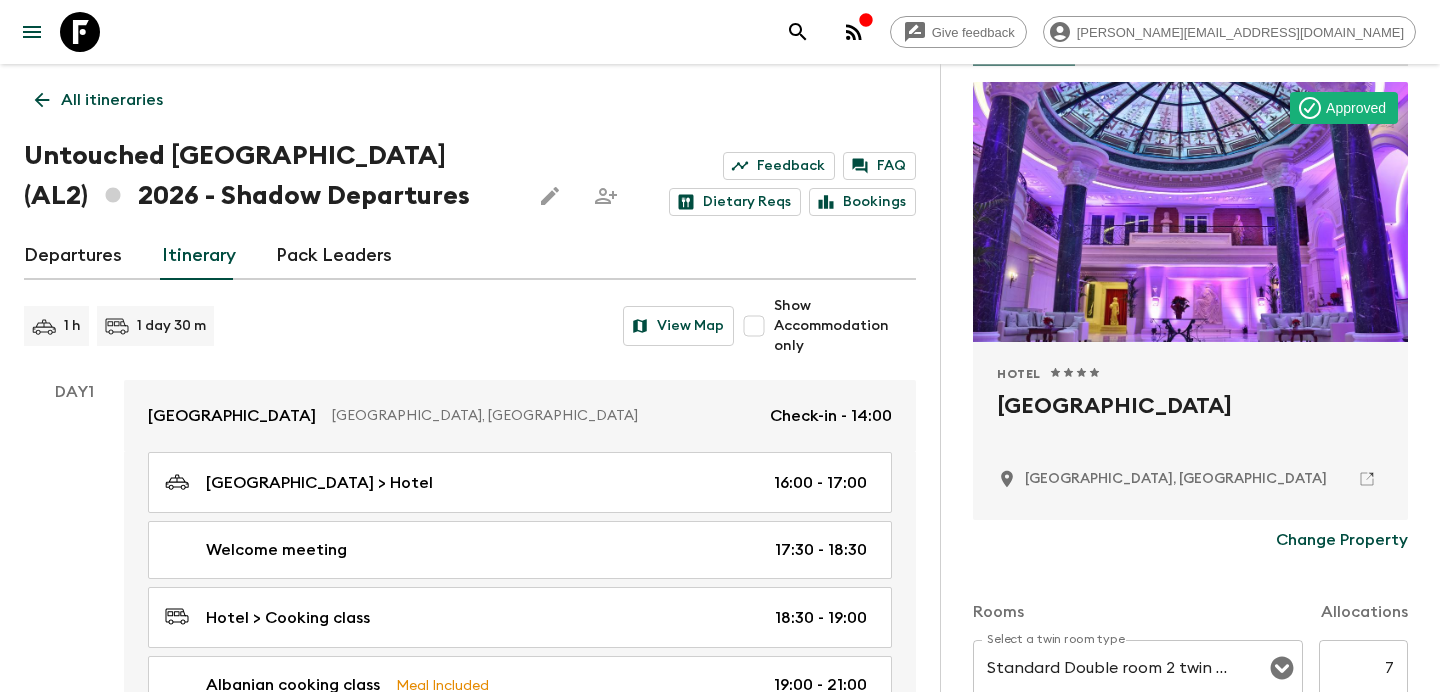 scroll, scrollTop: 0, scrollLeft: 0, axis: both 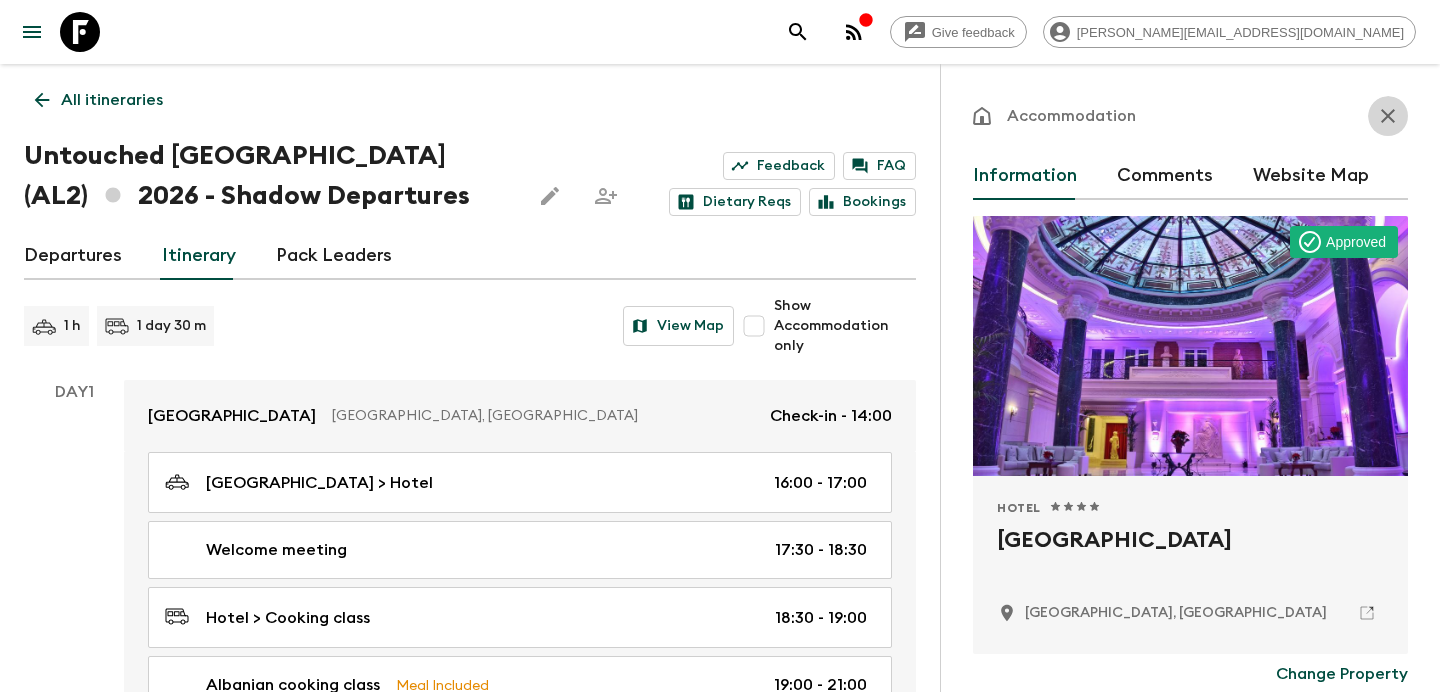 click 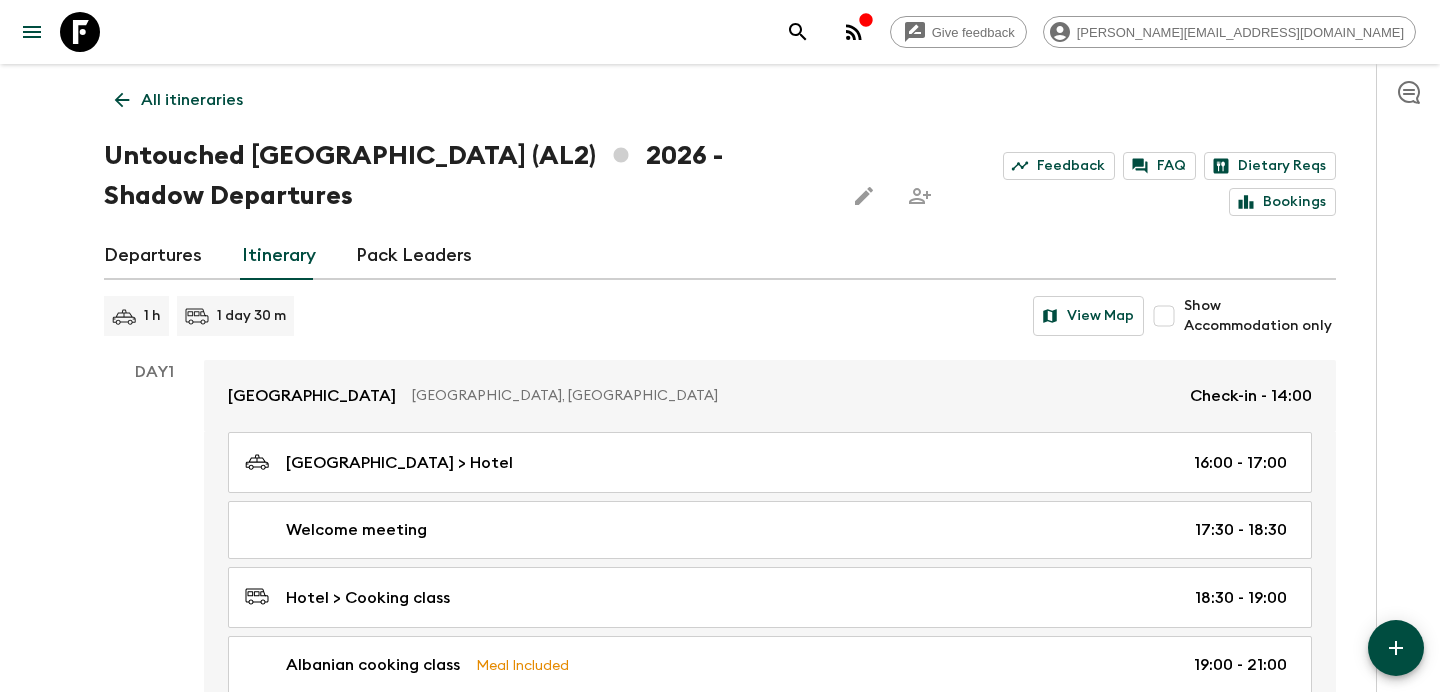 click on "Departures" at bounding box center (153, 256) 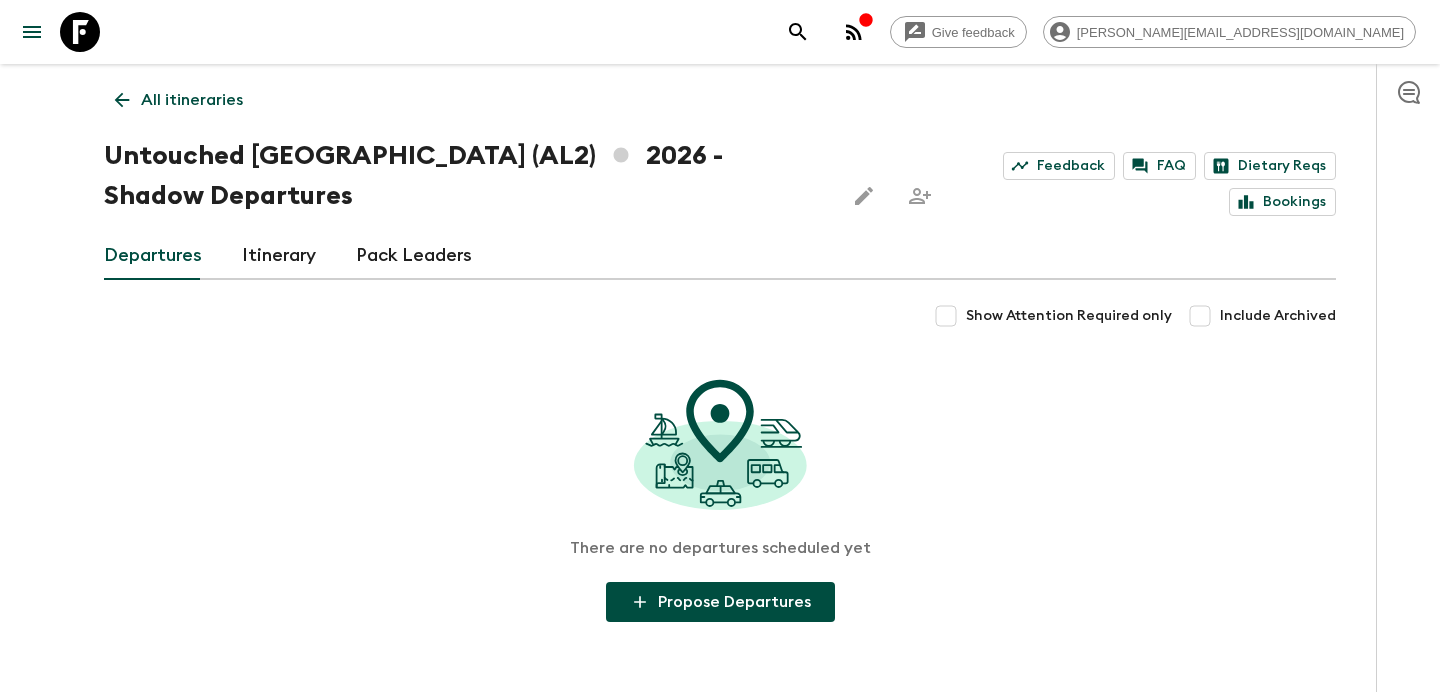 click on "Propose Departures" at bounding box center (720, 602) 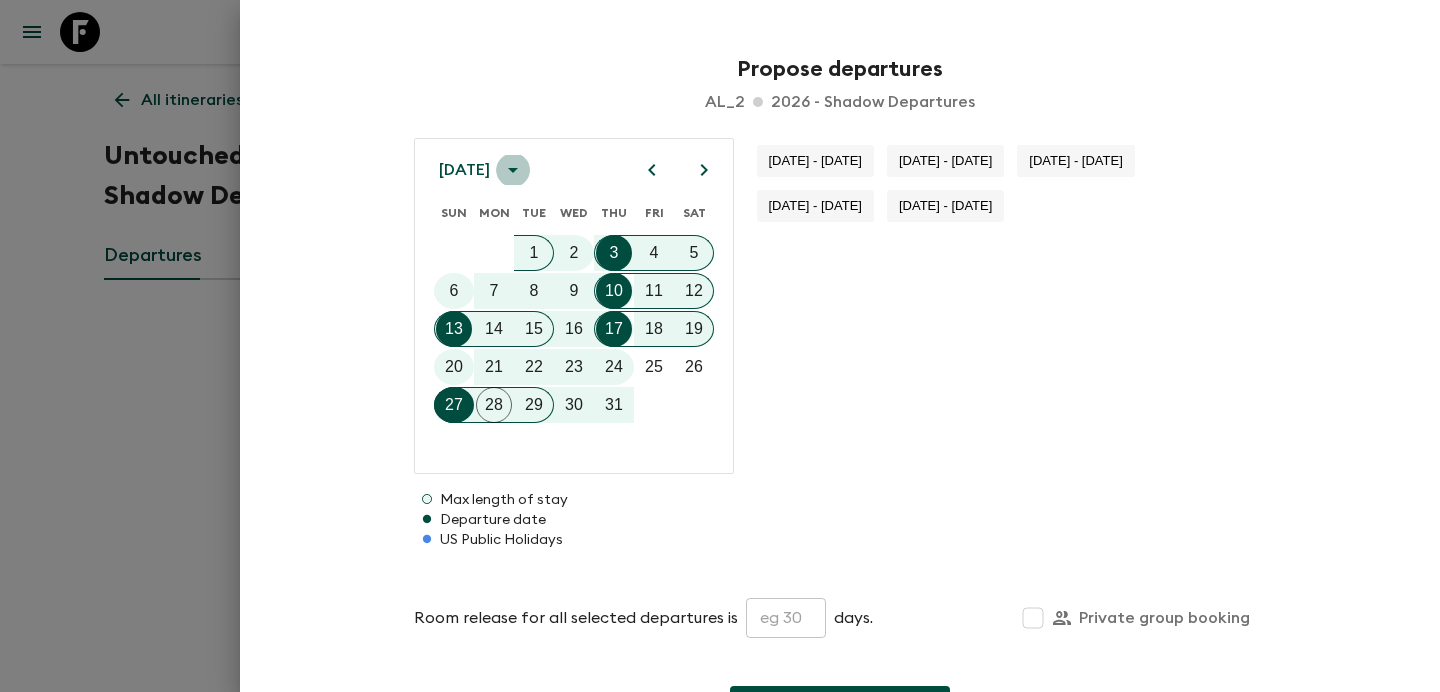 click 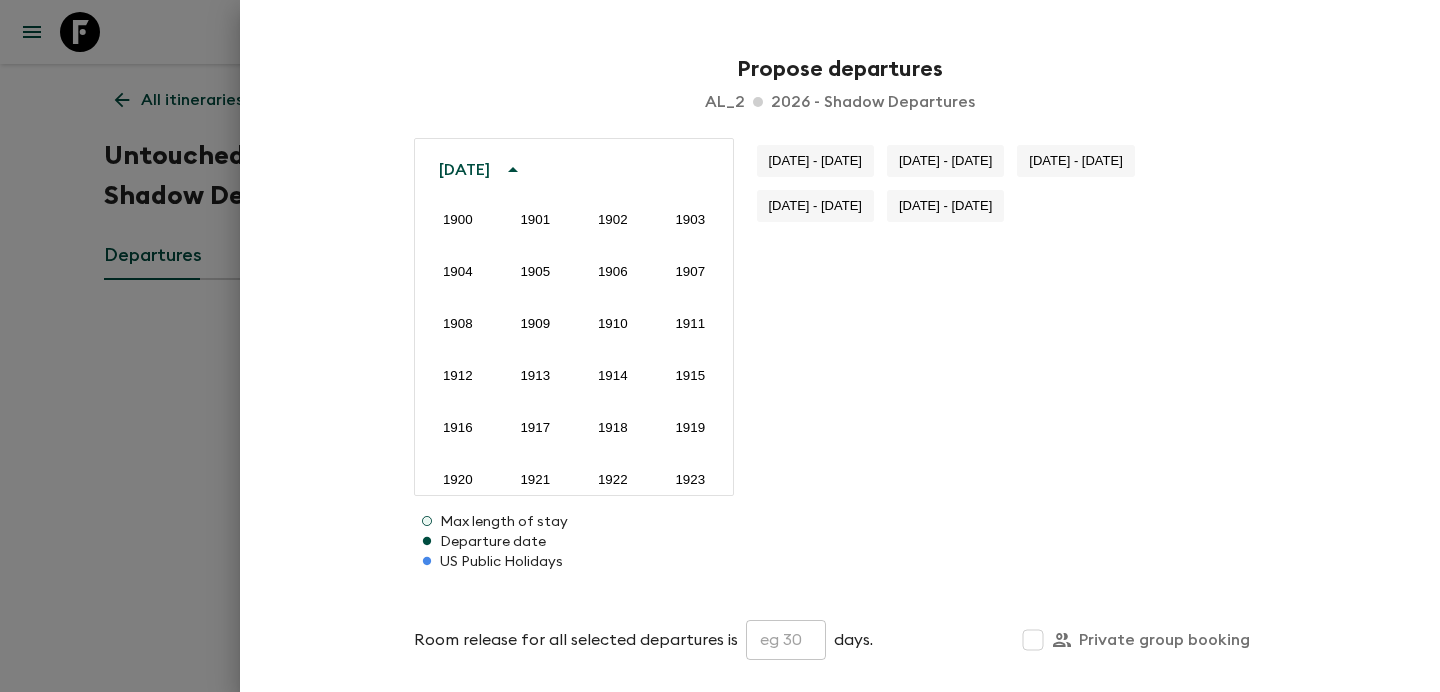 scroll, scrollTop: 1486, scrollLeft: 0, axis: vertical 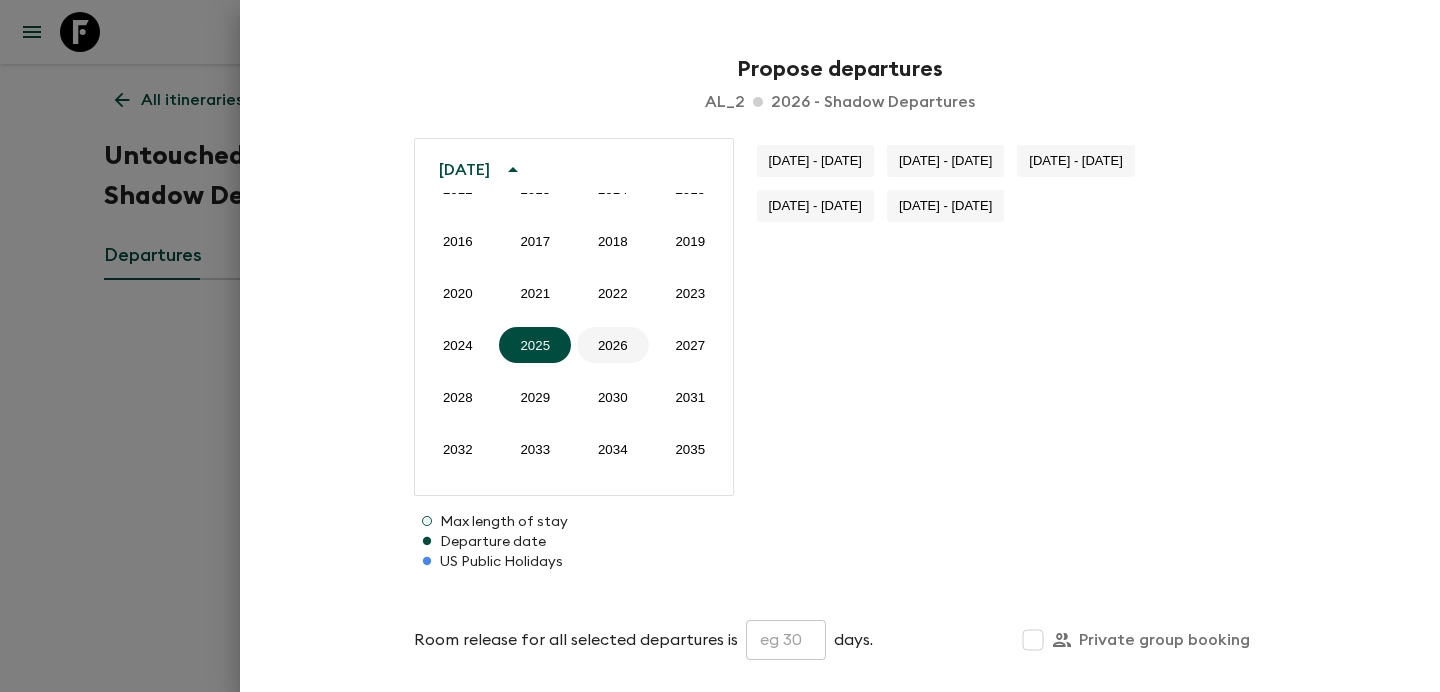 click on "2026" at bounding box center [613, 345] 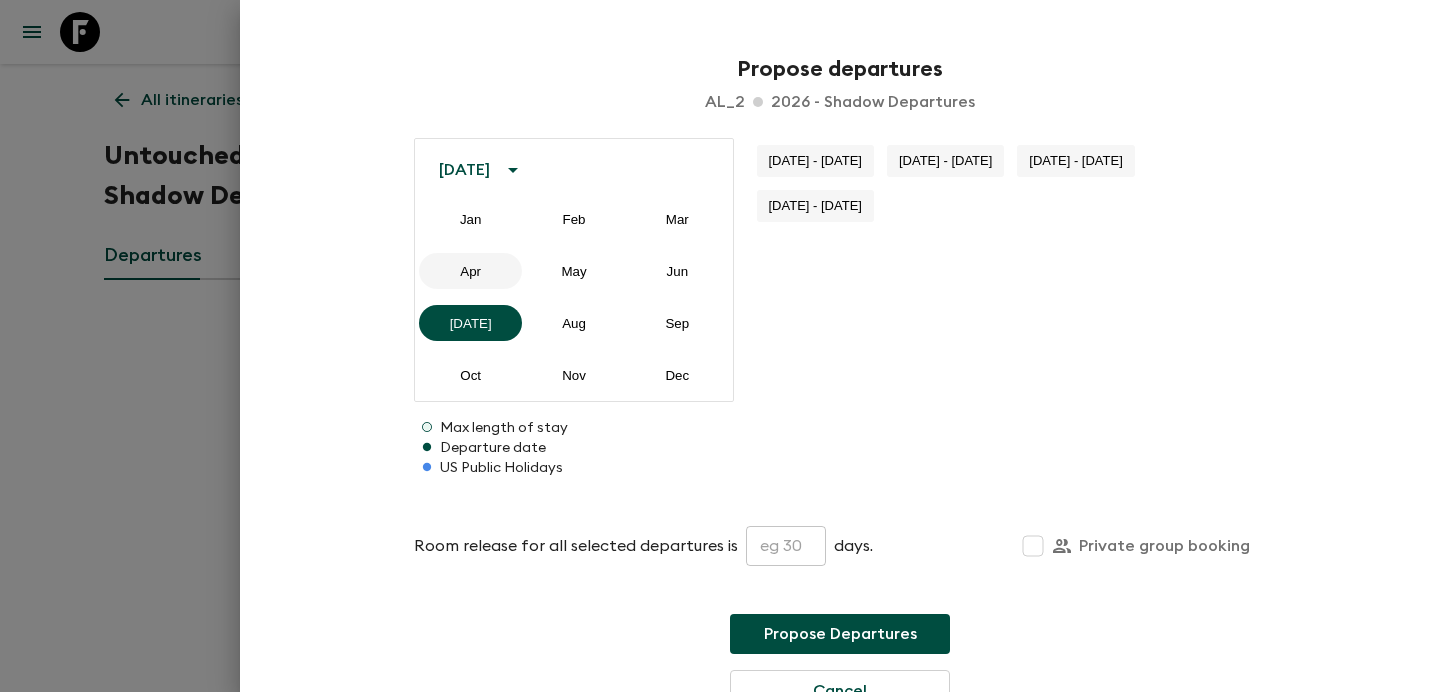 click on "Apr" at bounding box center (470, 271) 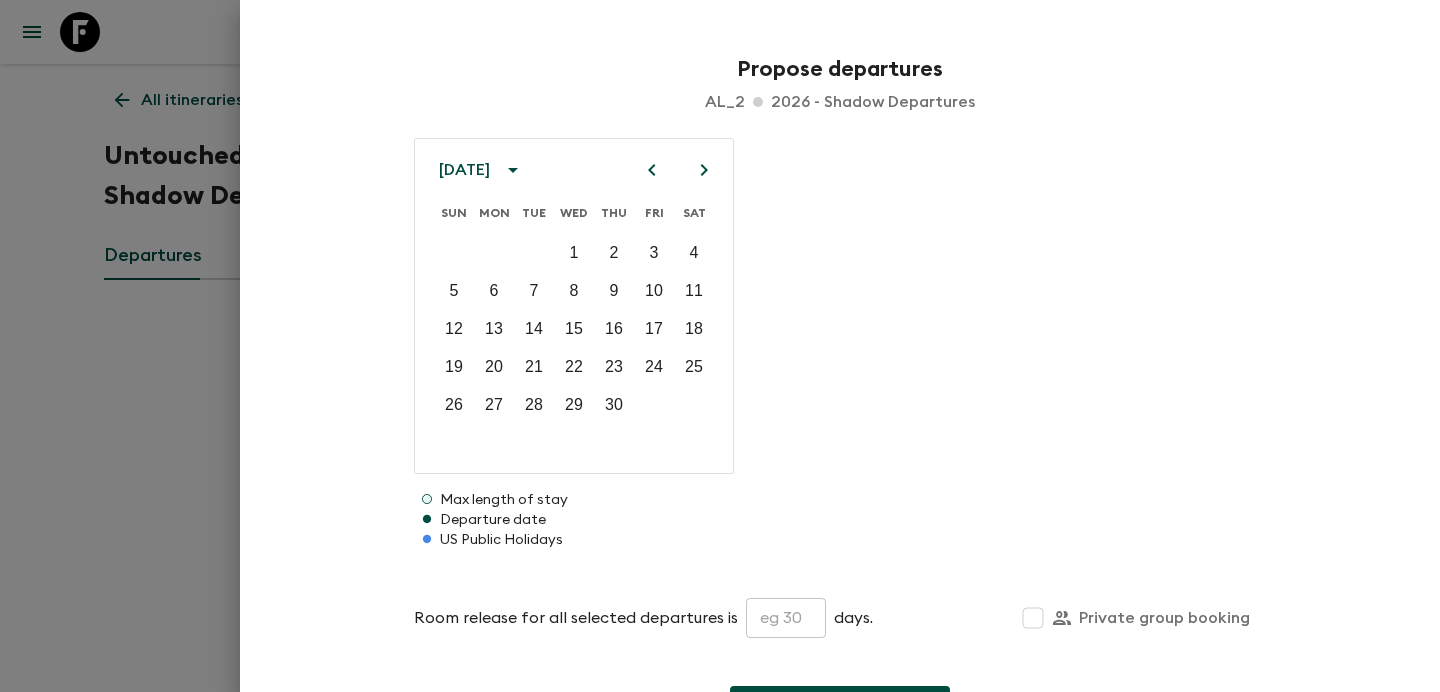 click 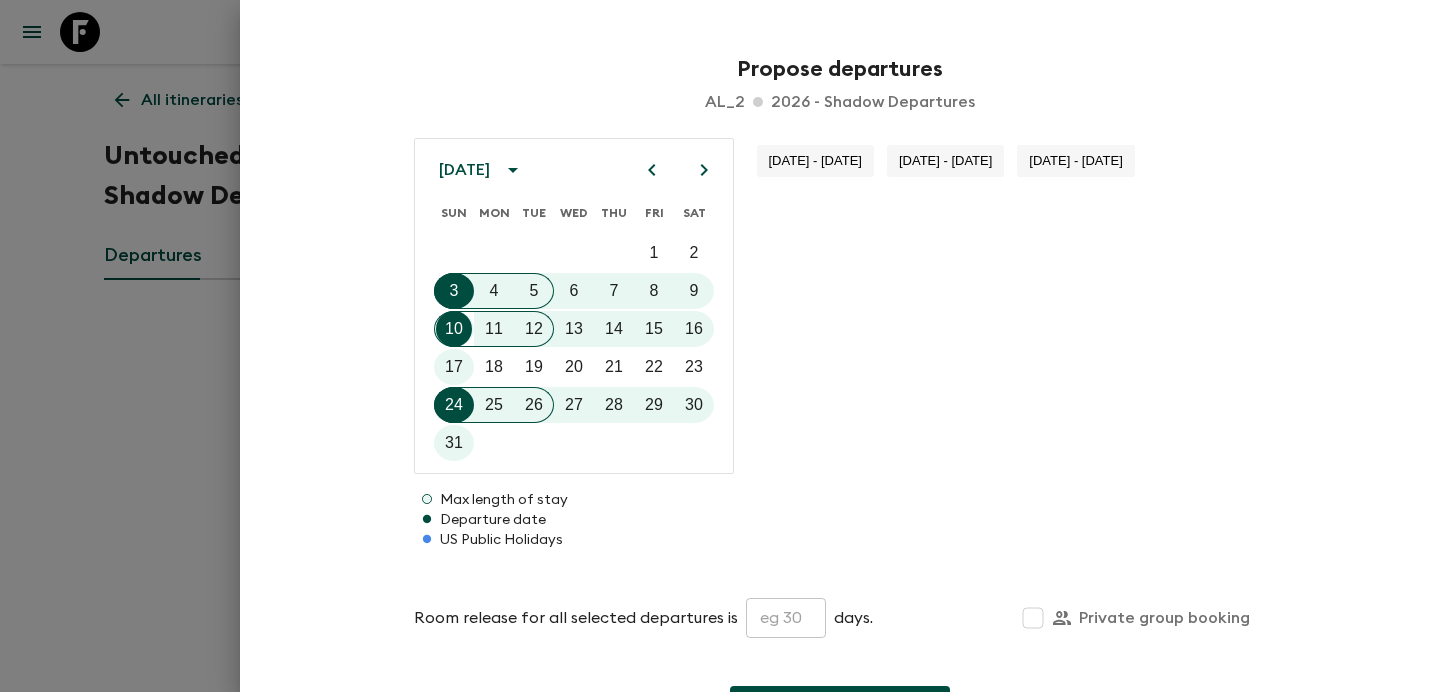 click 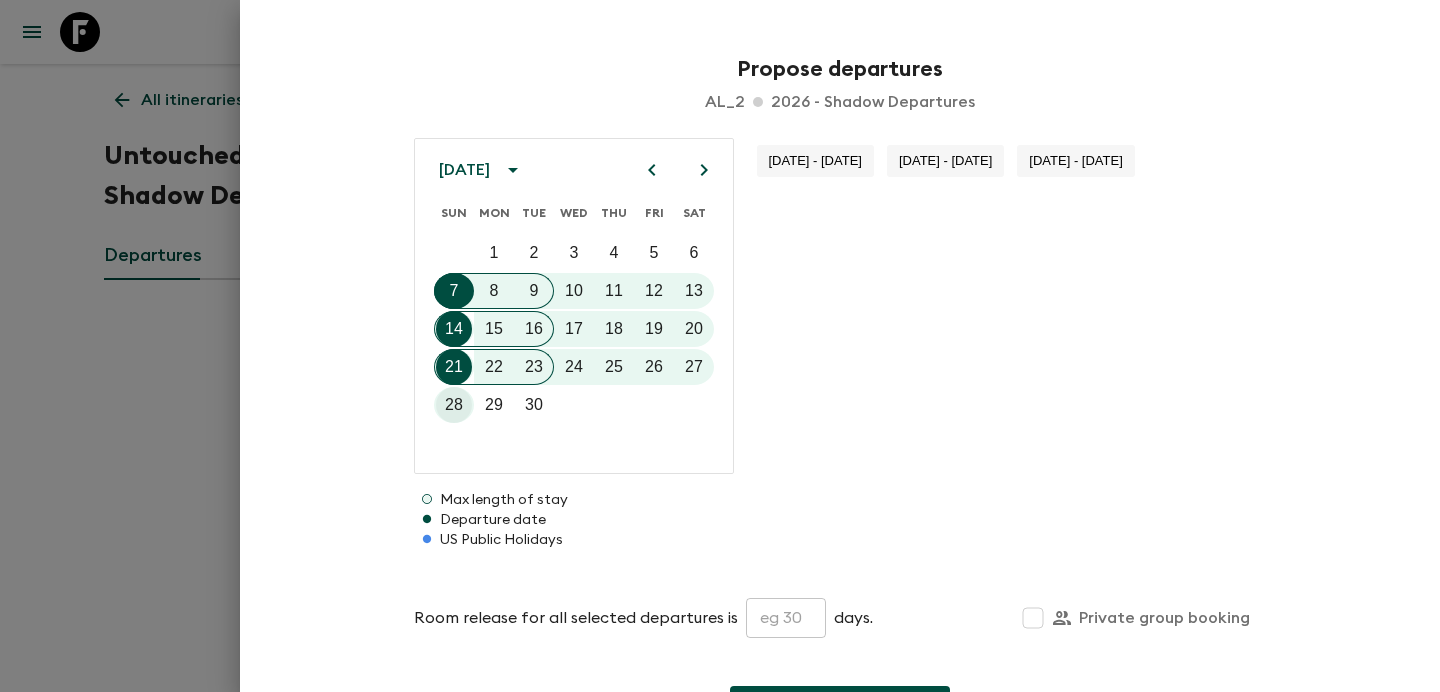 click on "28" at bounding box center [454, 405] 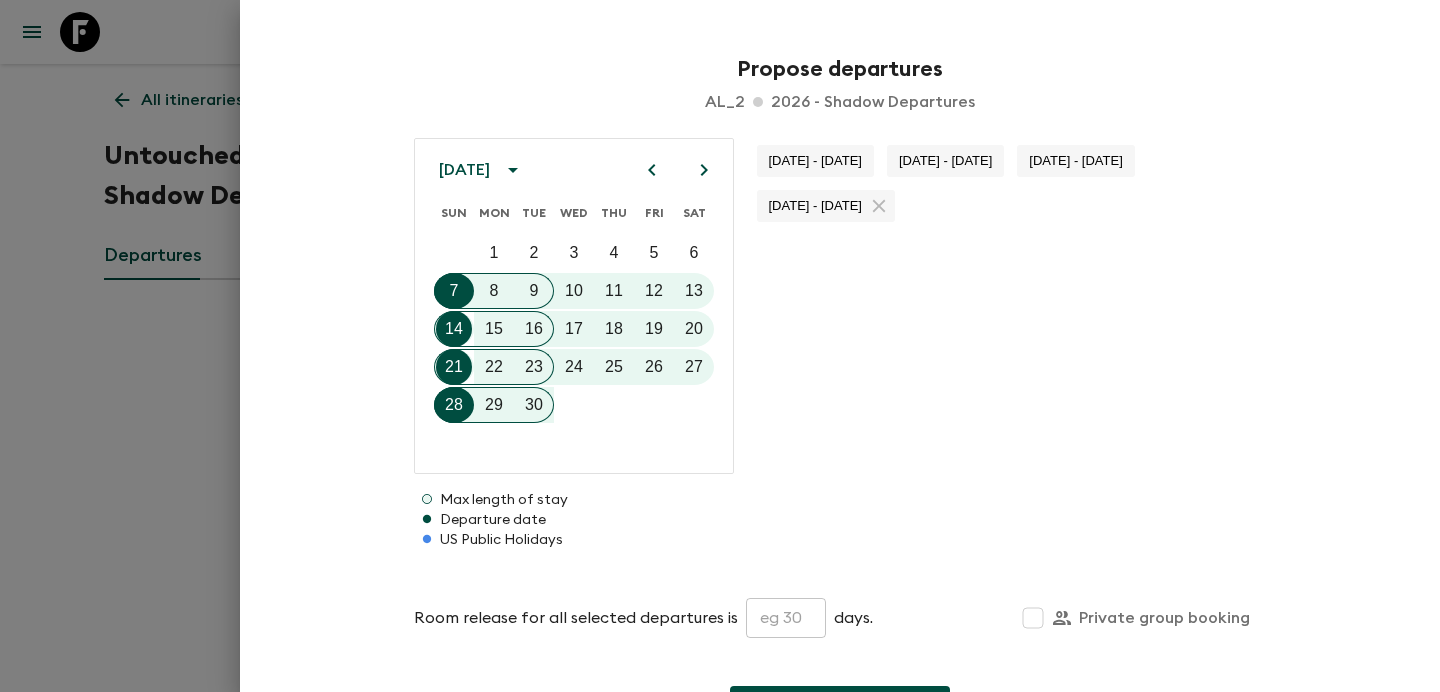 click 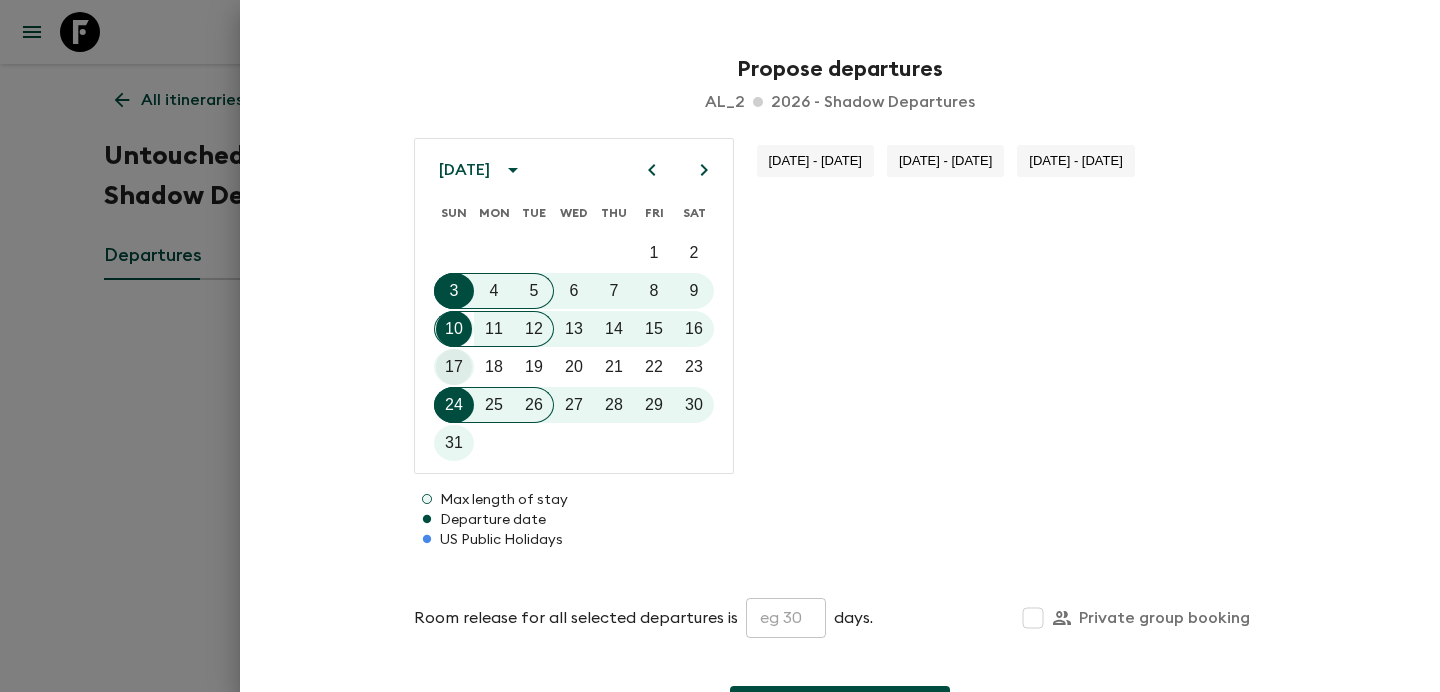 click on "17" at bounding box center [454, 367] 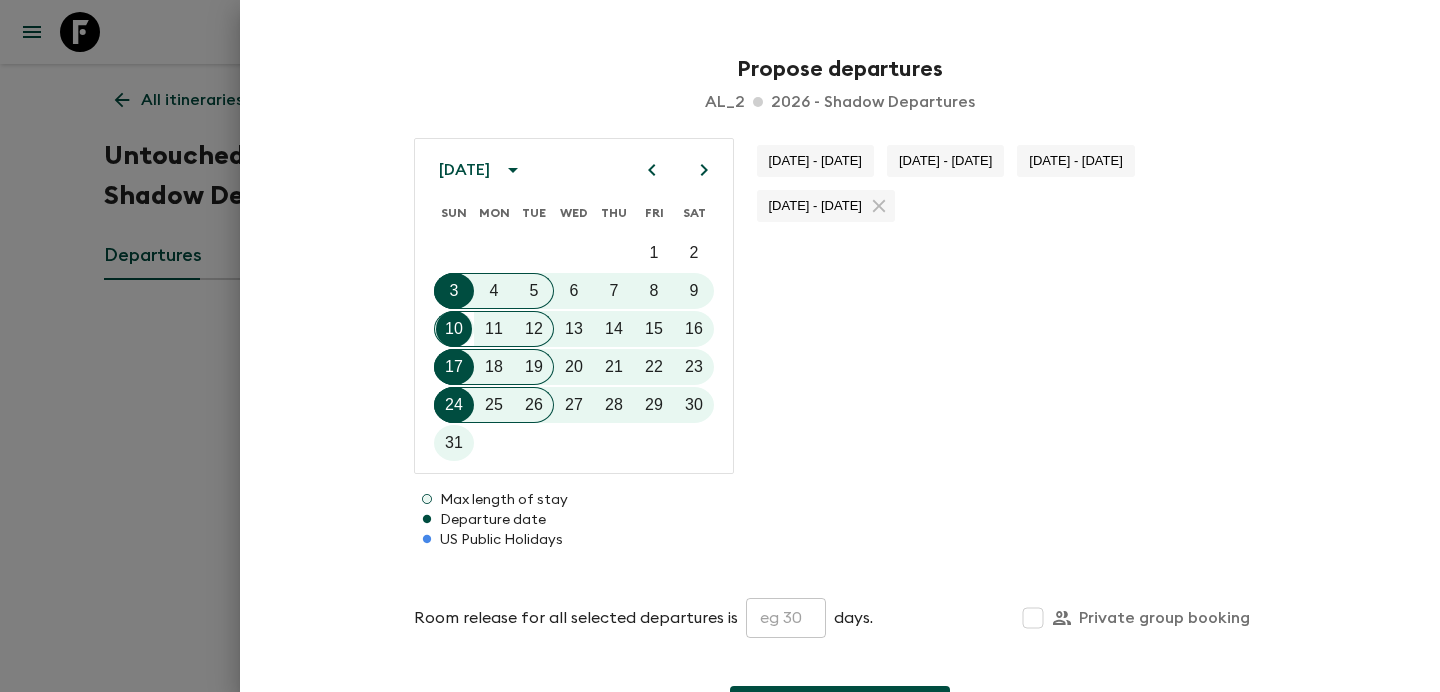 click 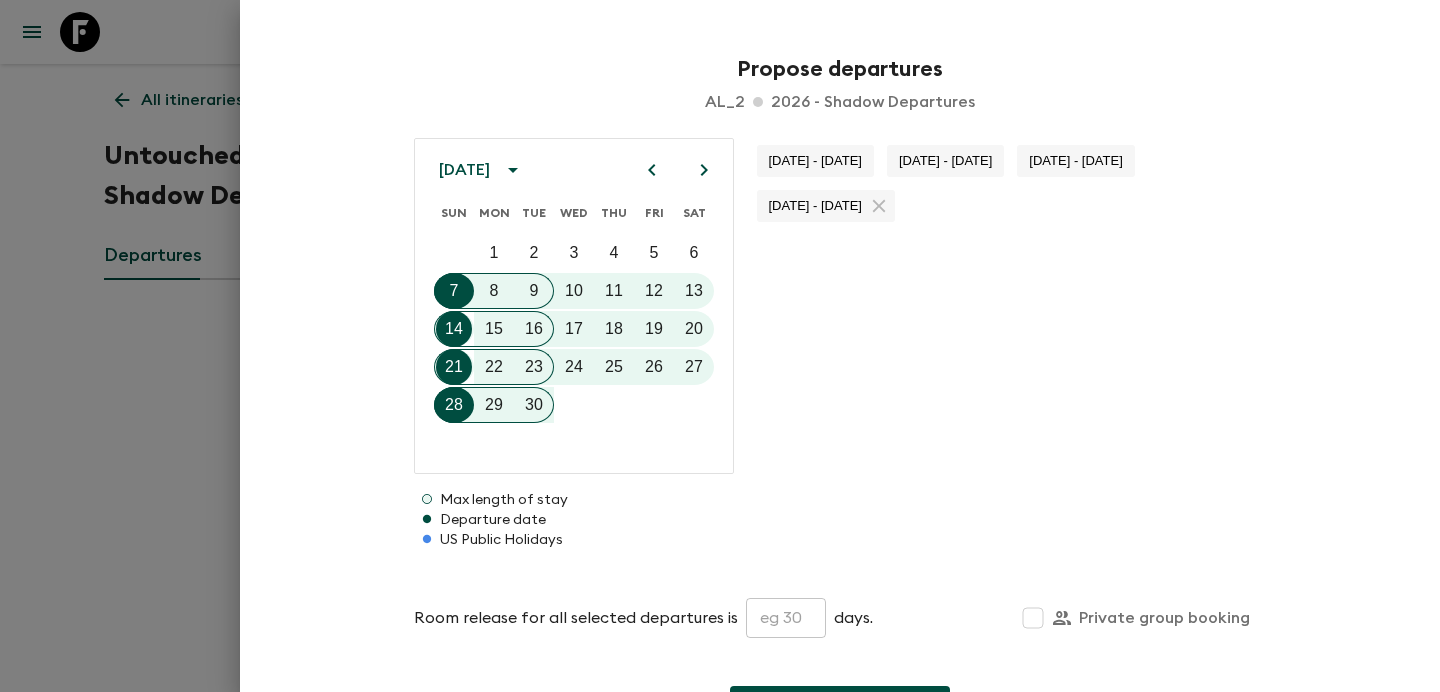click 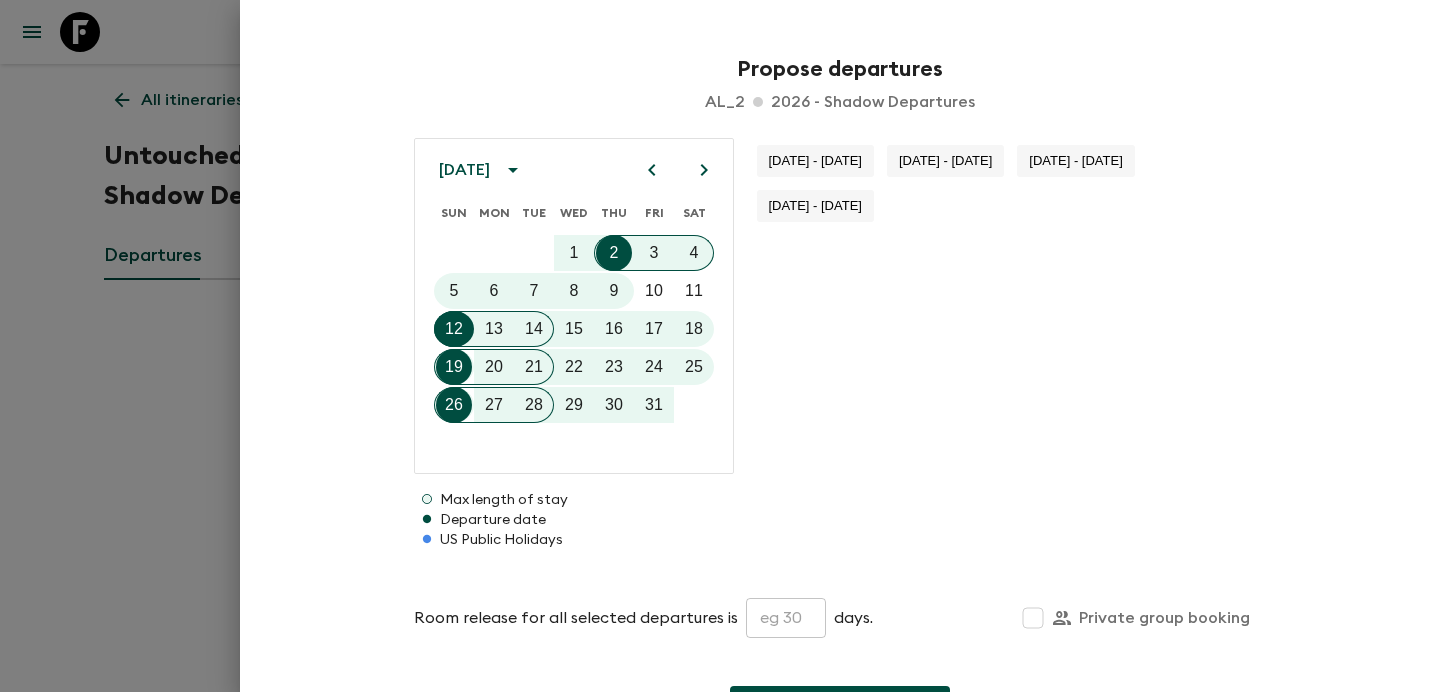 click 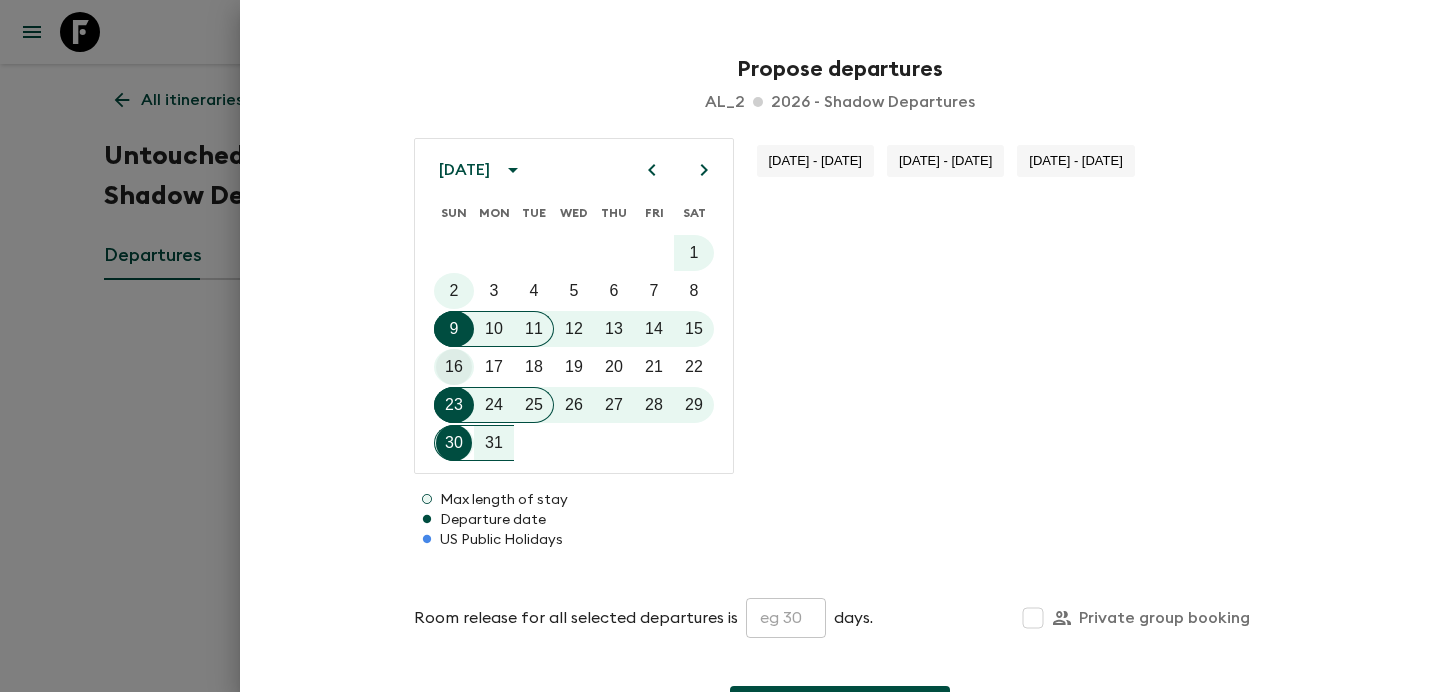 click on "16" at bounding box center [454, 367] 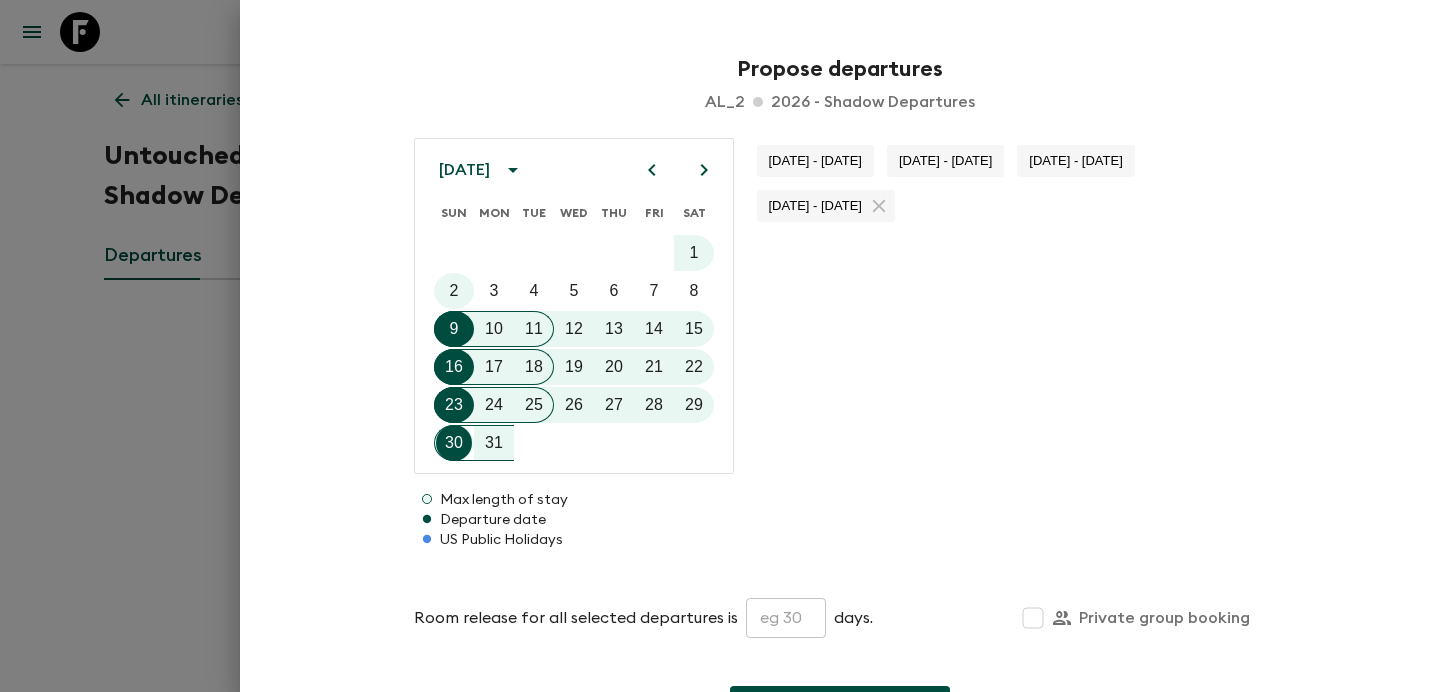 click 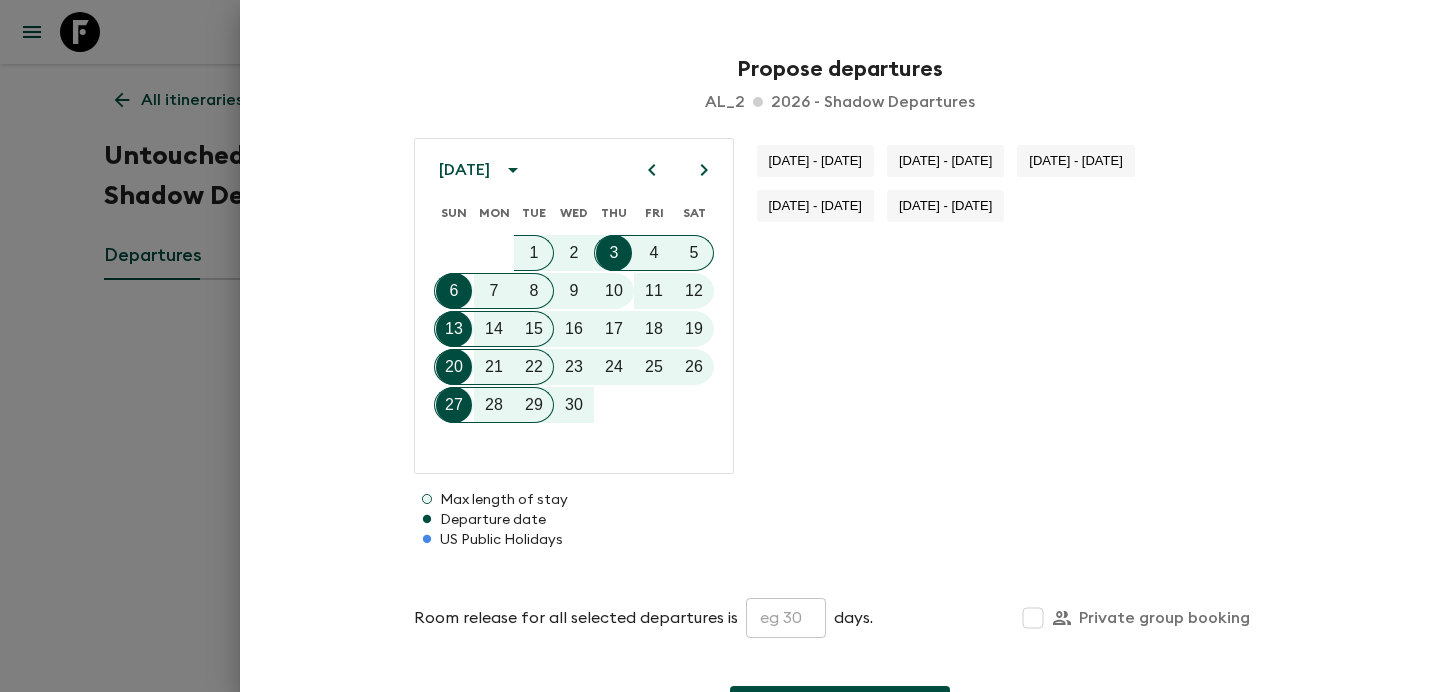 click 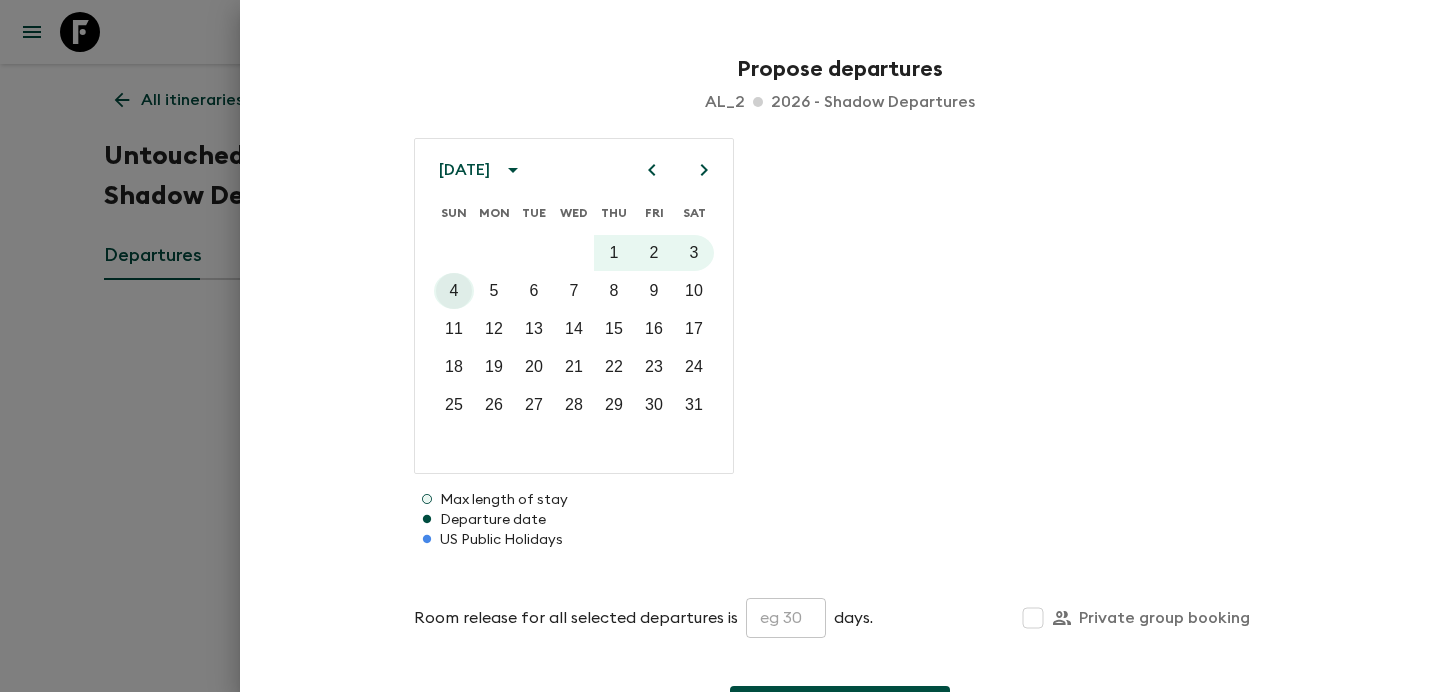 click on "4" at bounding box center [454, 291] 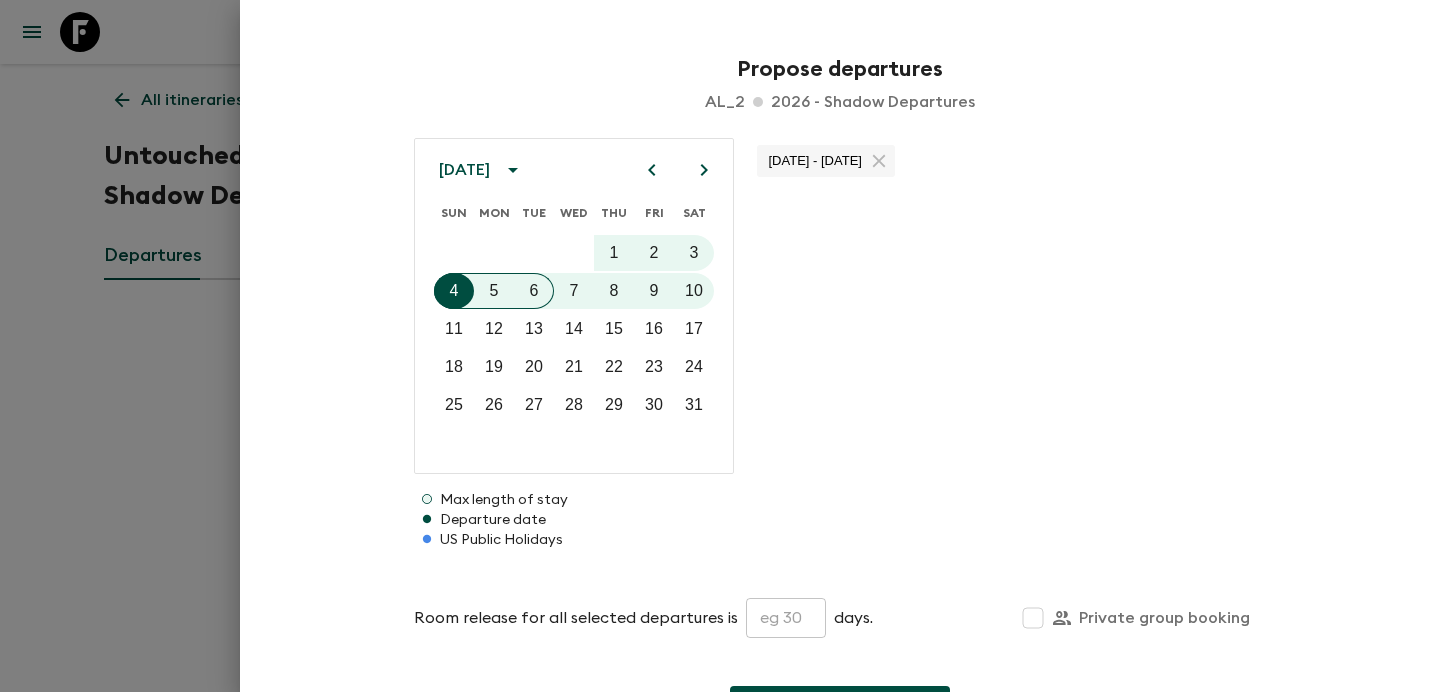 click 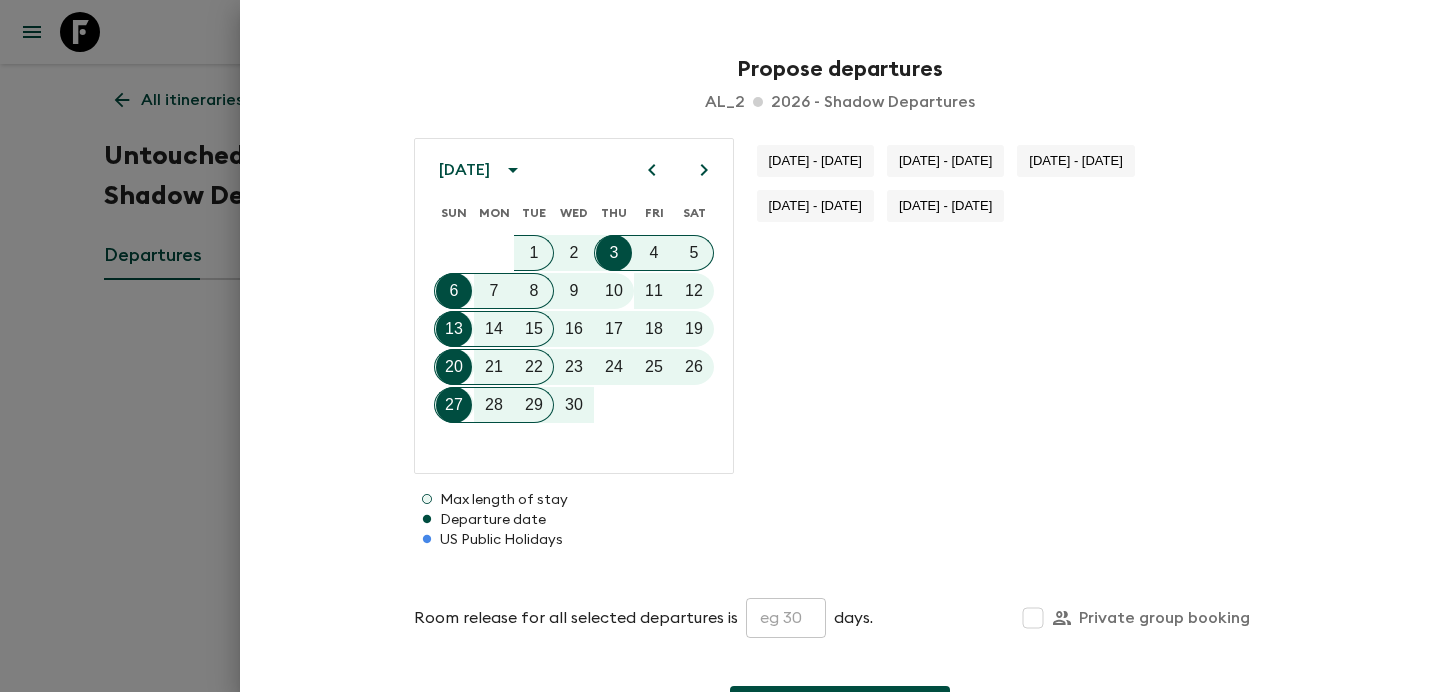 click at bounding box center [720, 346] 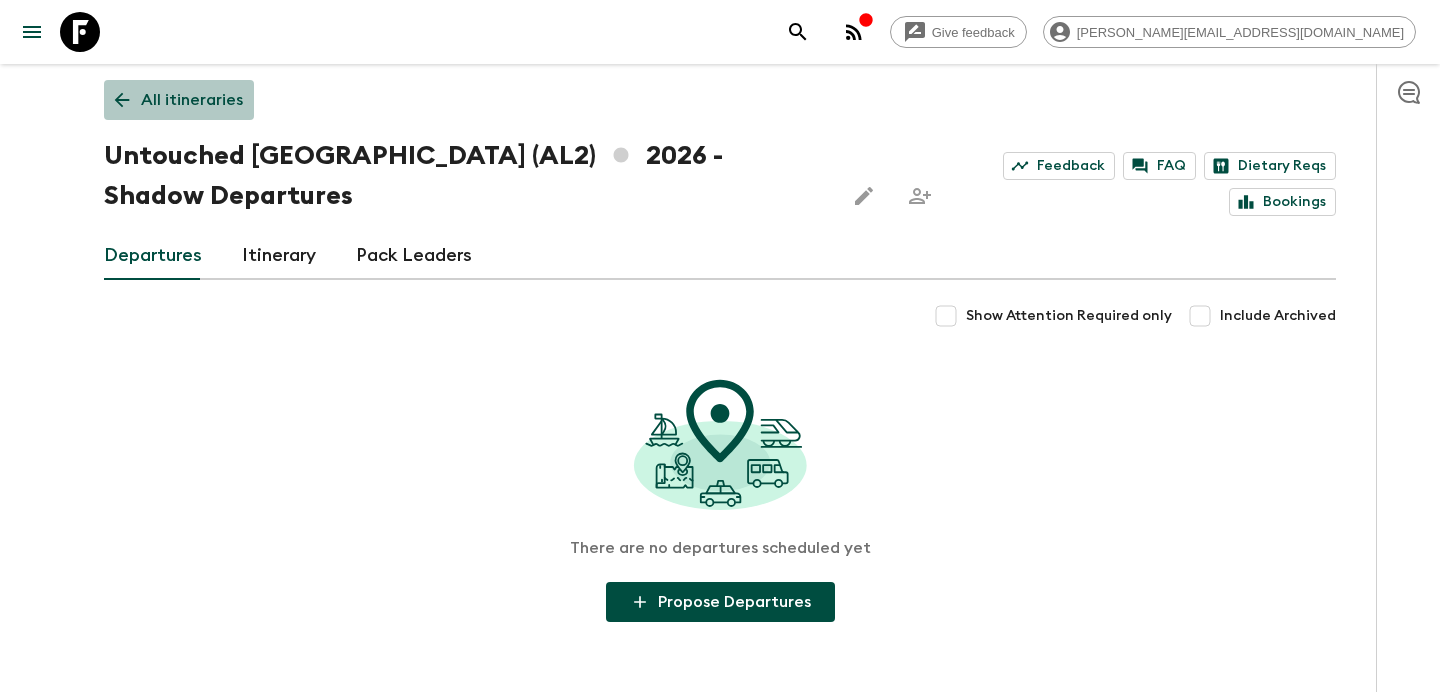 click on "All itineraries" at bounding box center (192, 100) 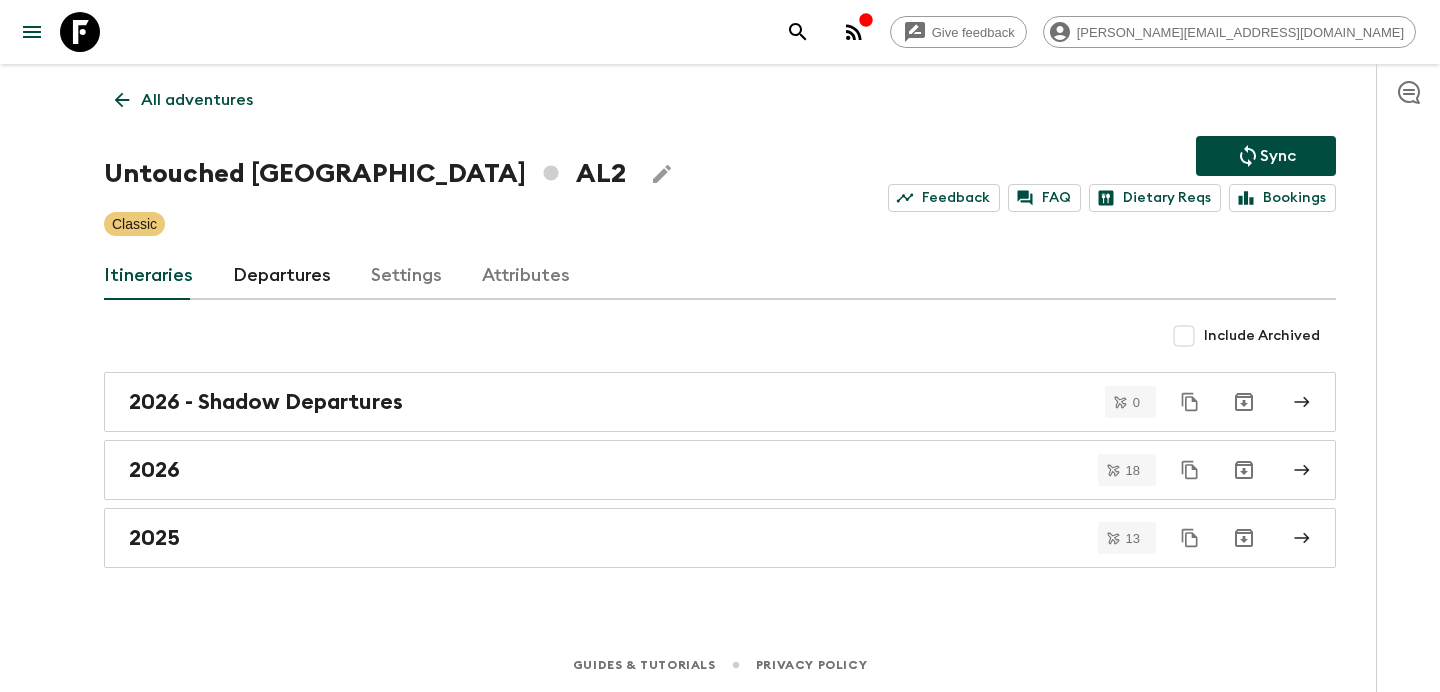 click on "All adventures" at bounding box center (197, 100) 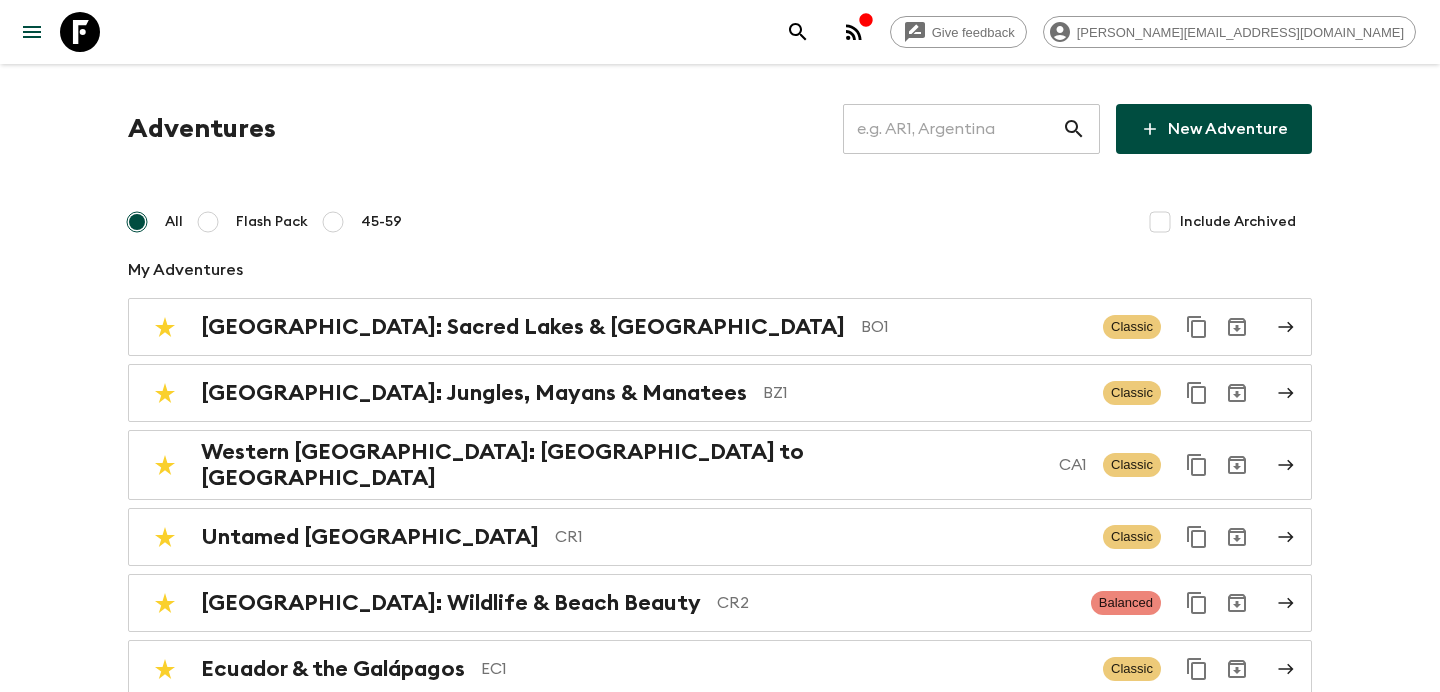 click at bounding box center [952, 129] 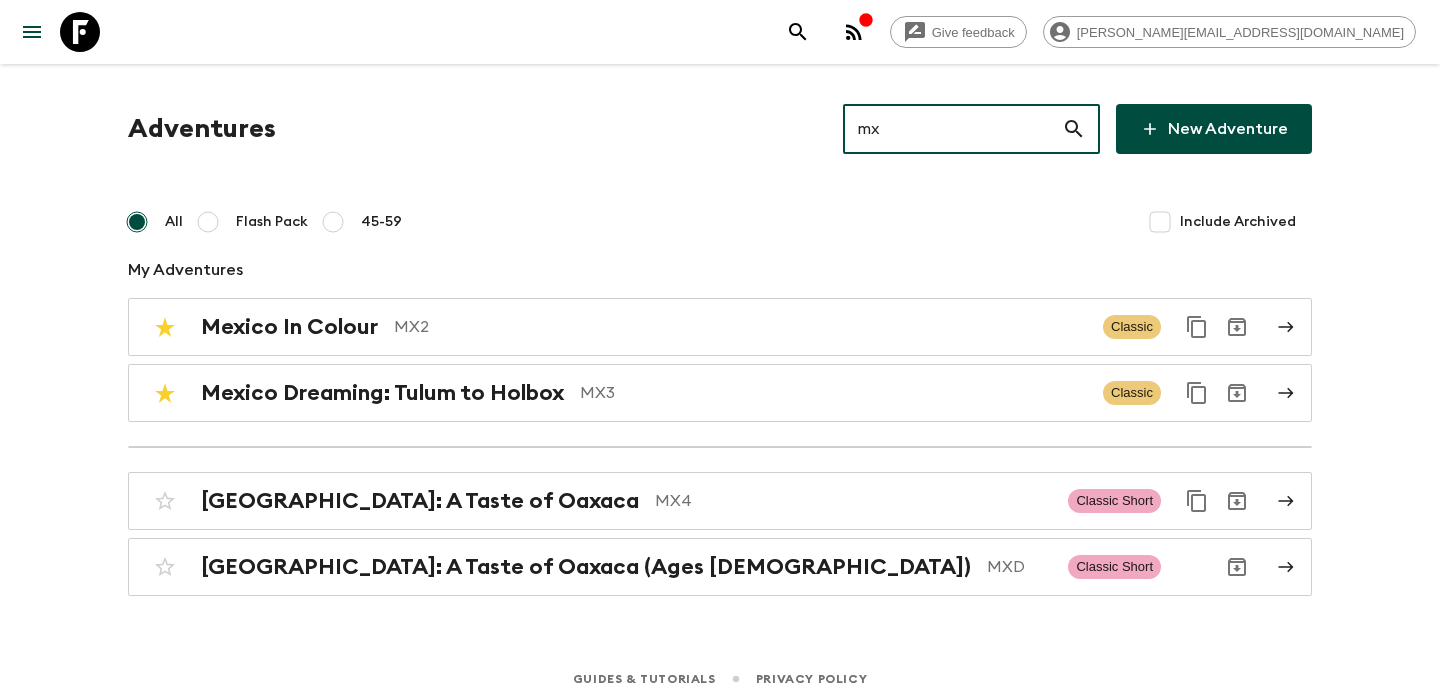 type on "mx2" 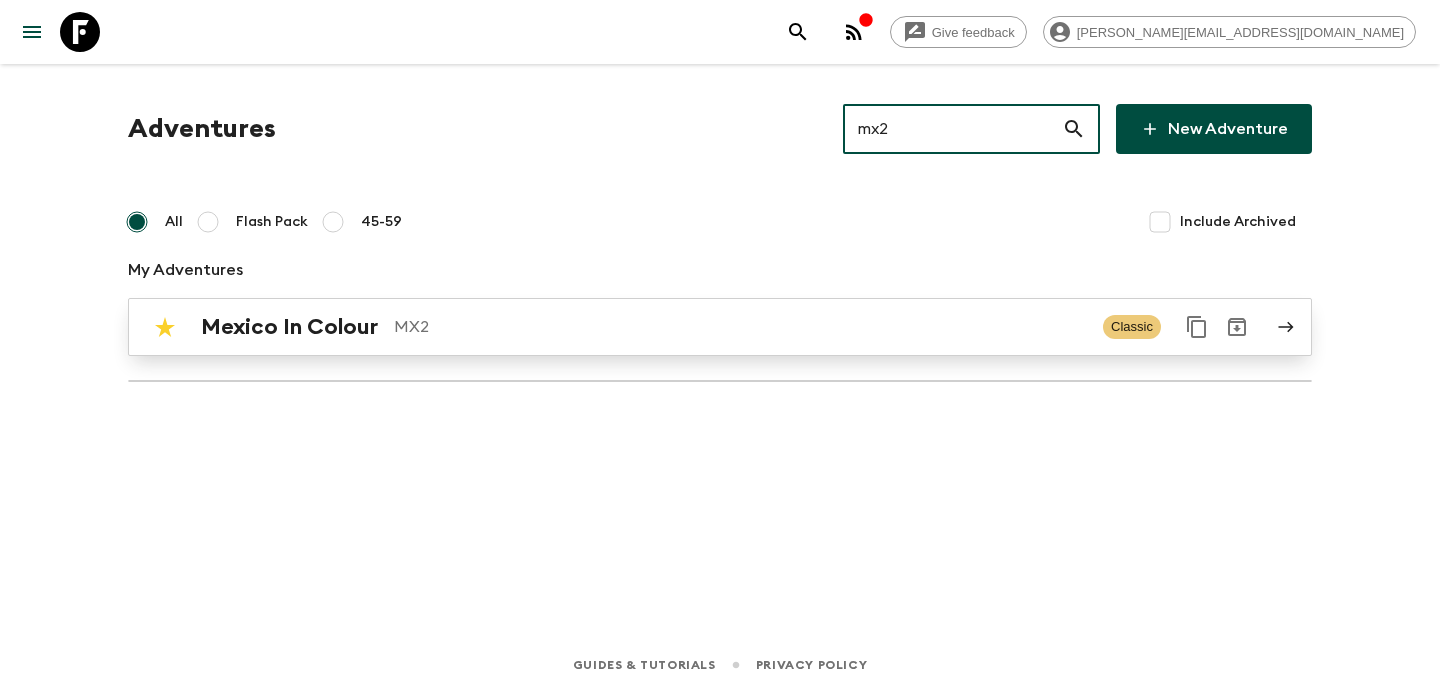 click on "MX2" at bounding box center (740, 327) 